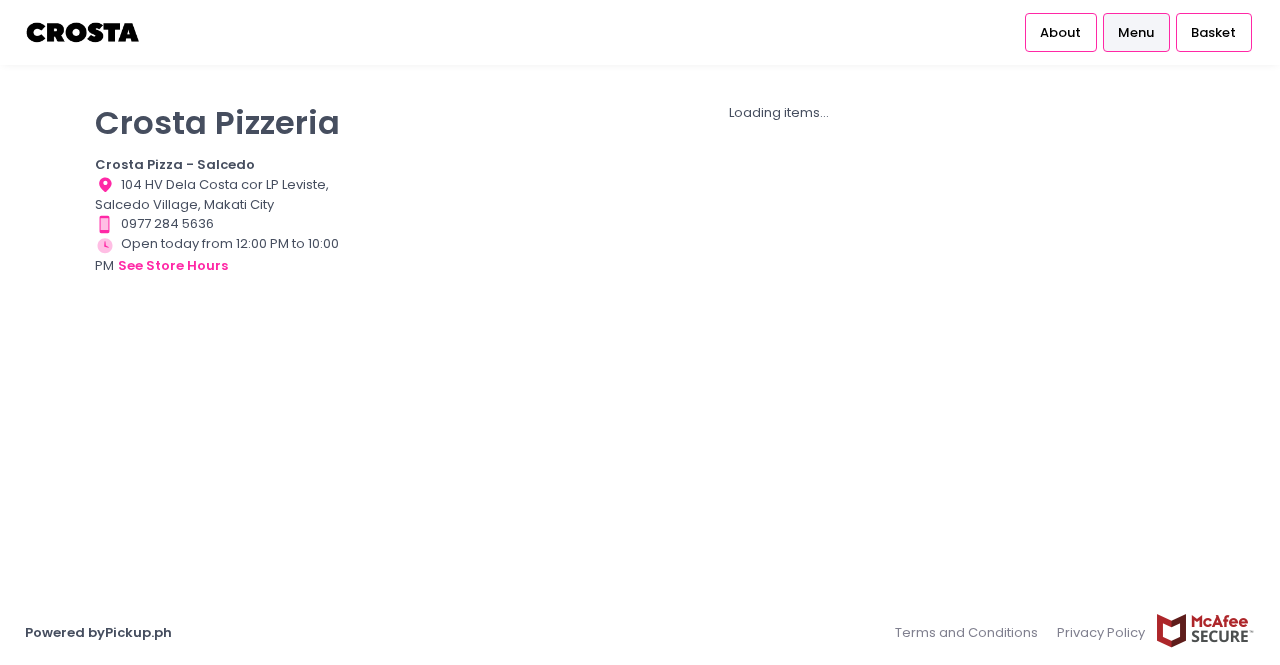 scroll, scrollTop: 0, scrollLeft: 0, axis: both 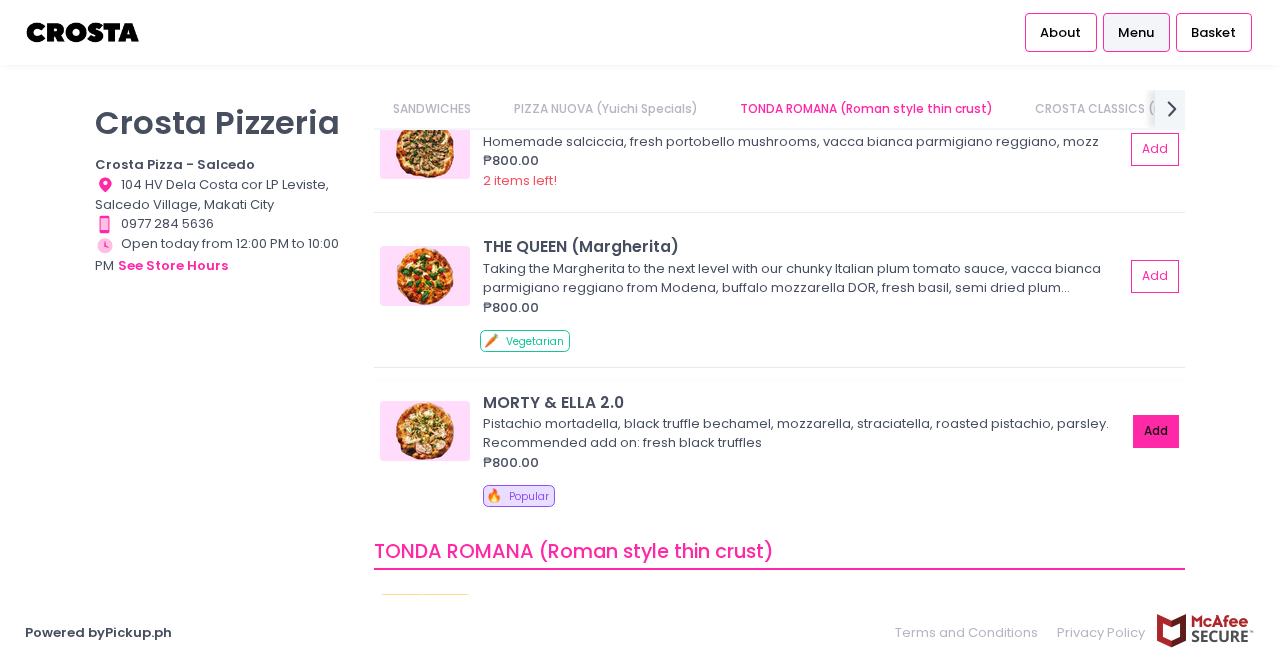 click on "Add" at bounding box center [1156, 431] 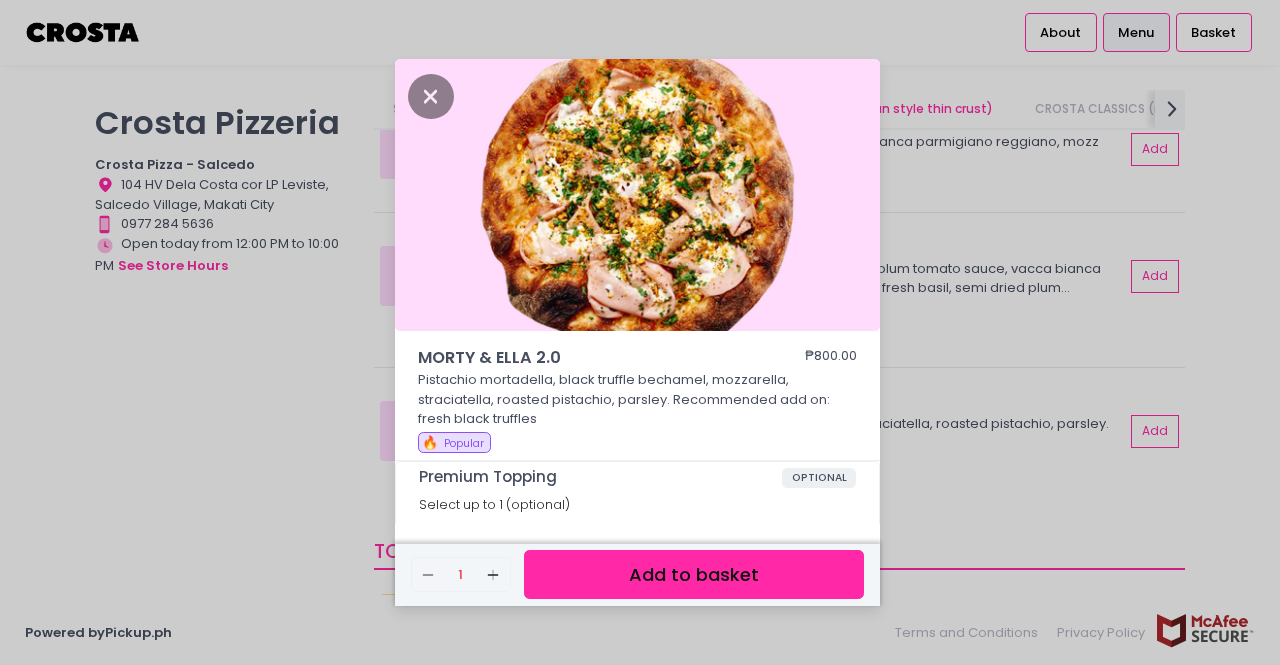 click on "Add to basket" at bounding box center [694, 574] 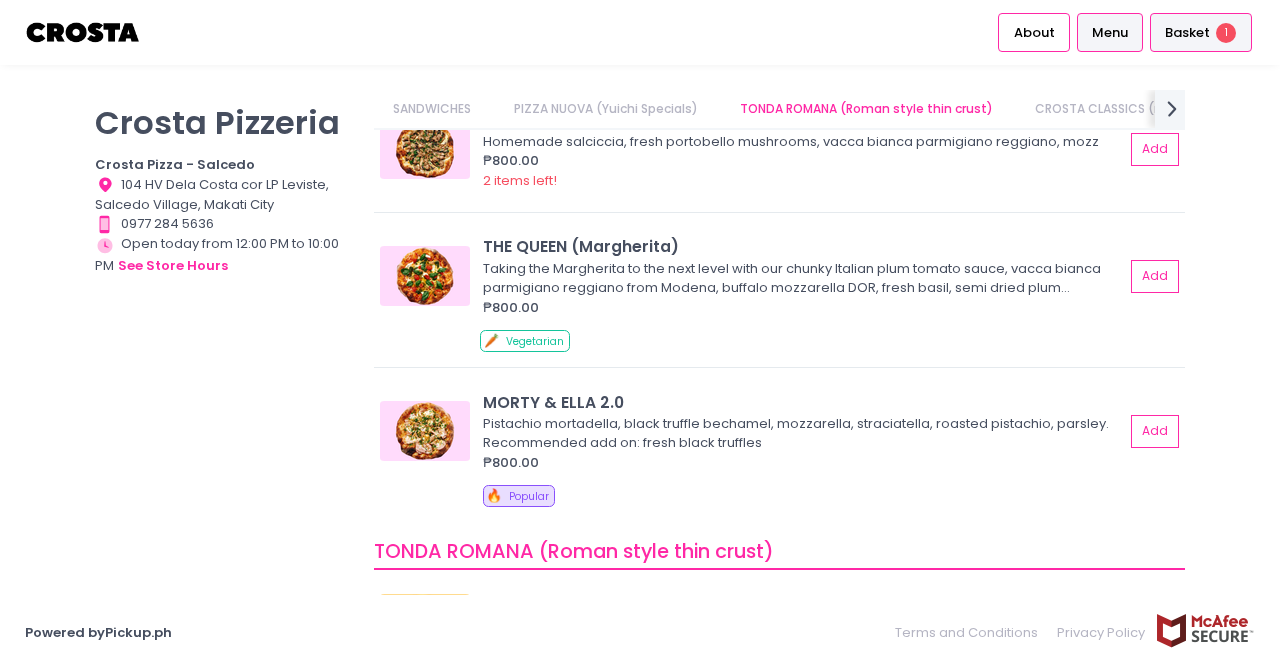 click on "Basket 1" at bounding box center (1201, 32) 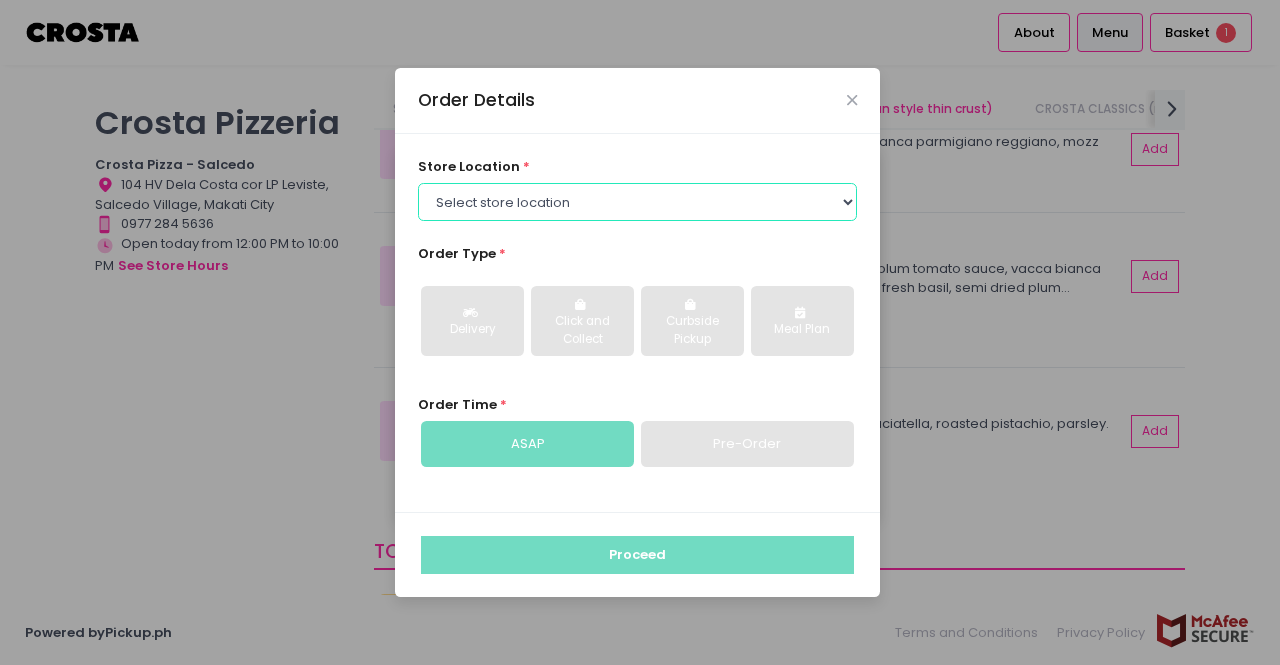click on "Select store location Crosta Pizza - Salcedo  Crosta Pizza - San Juan" at bounding box center (638, 202) 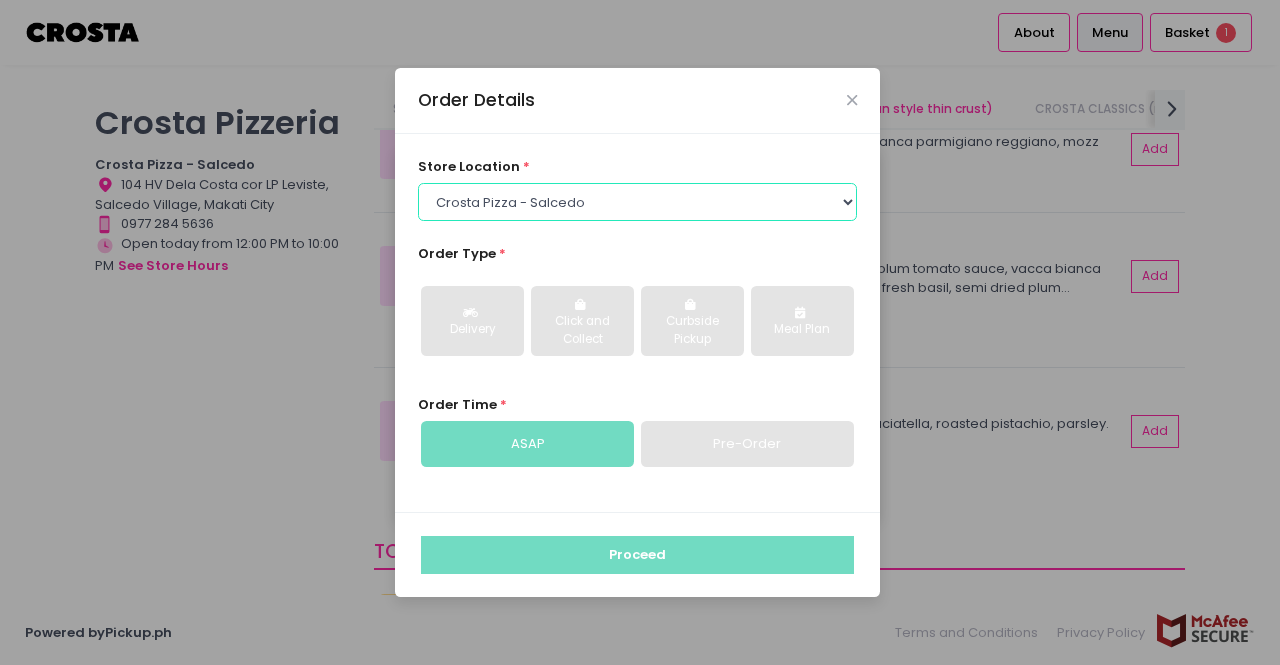 click on "Select store location Crosta Pizza - Salcedo  Crosta Pizza - San Juan" at bounding box center [638, 202] 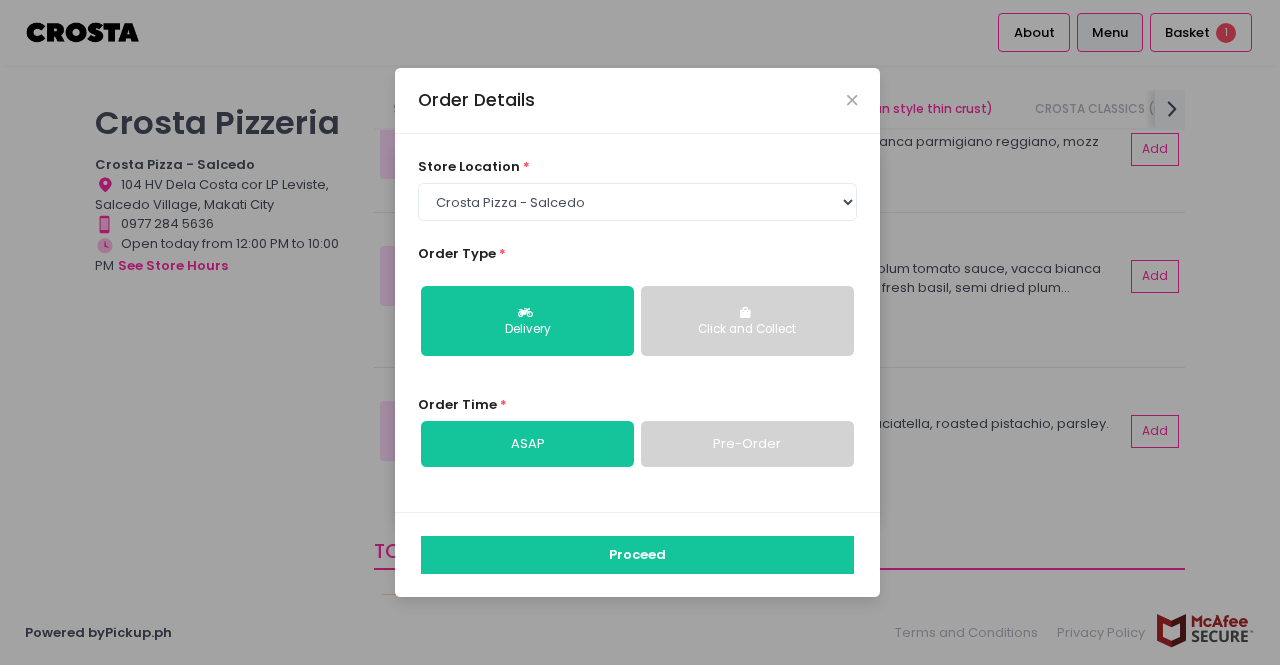 click on "Click and Collect" at bounding box center [747, 330] 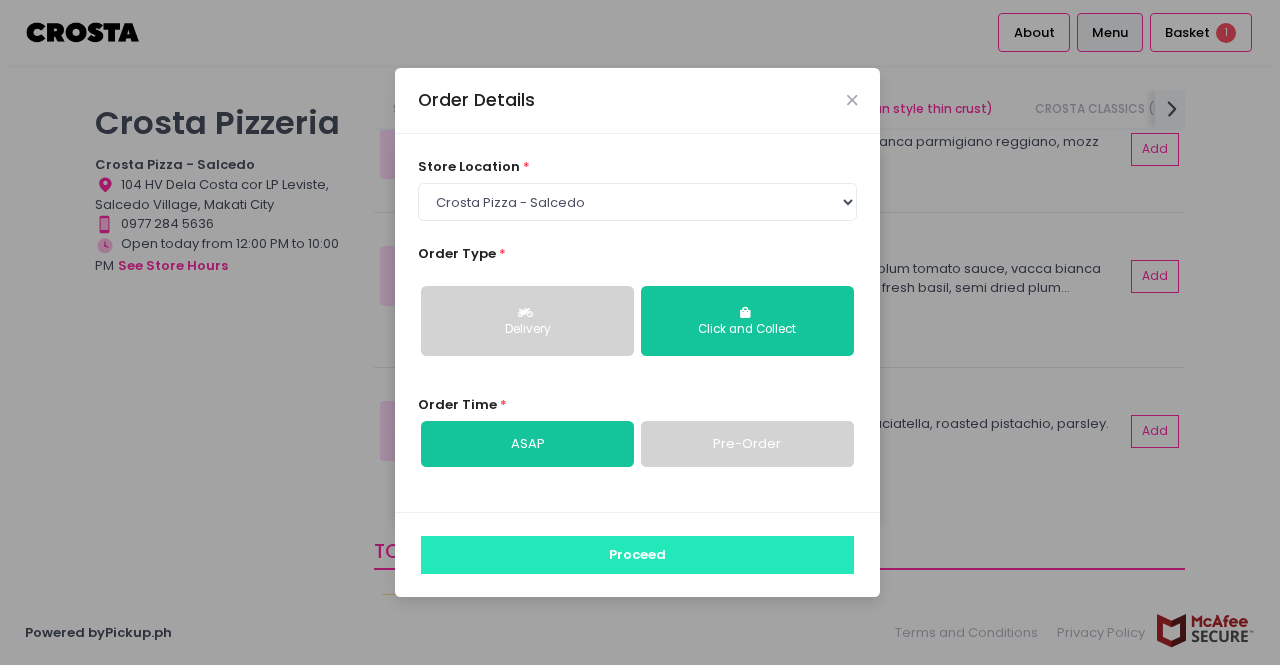 click on "Proceed" at bounding box center [637, 555] 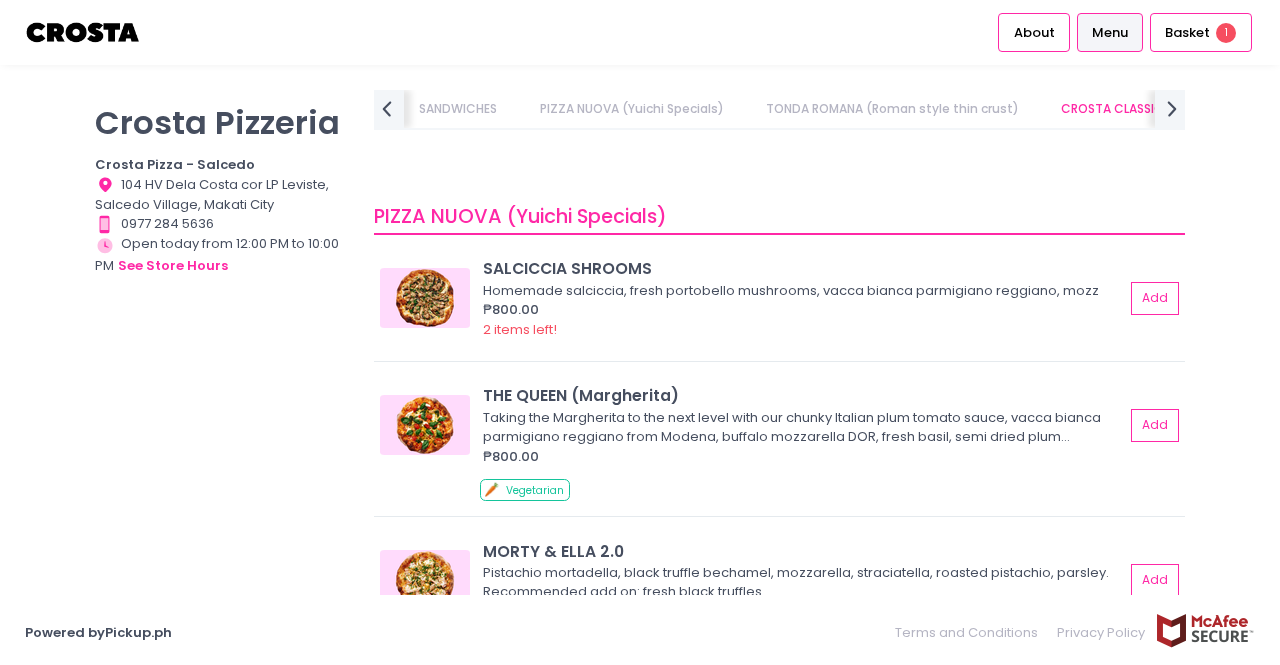 scroll, scrollTop: 841, scrollLeft: 0, axis: vertical 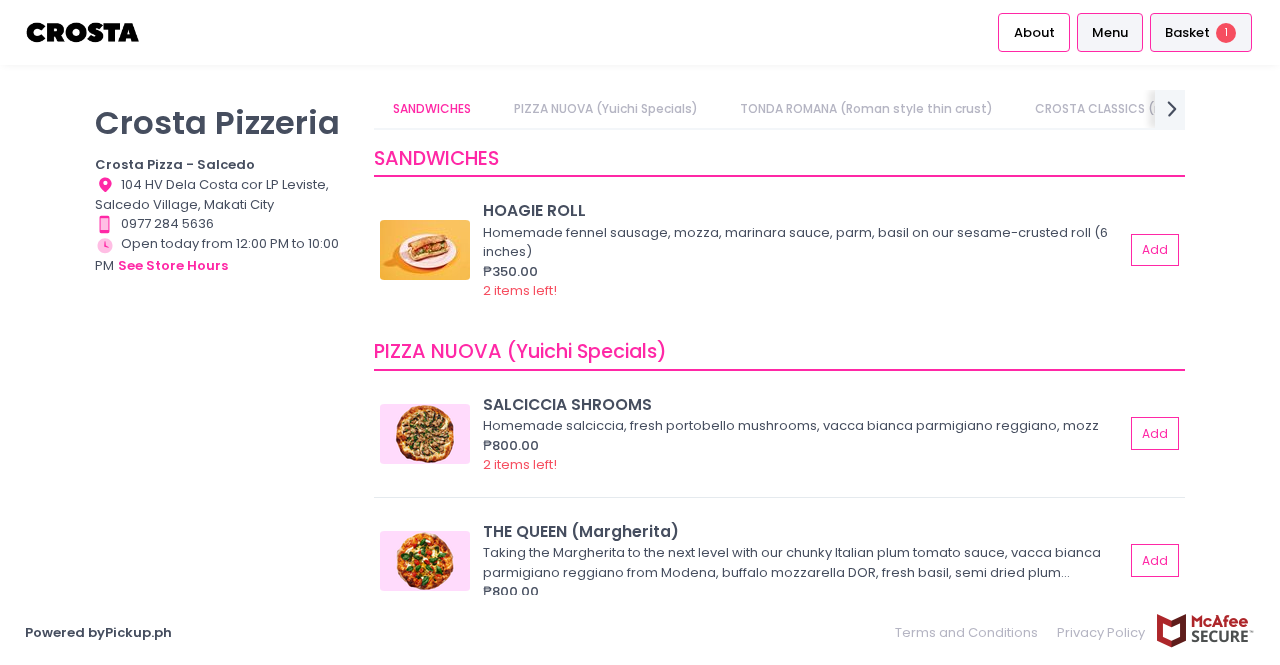 click on "Basket" at bounding box center [1187, 33] 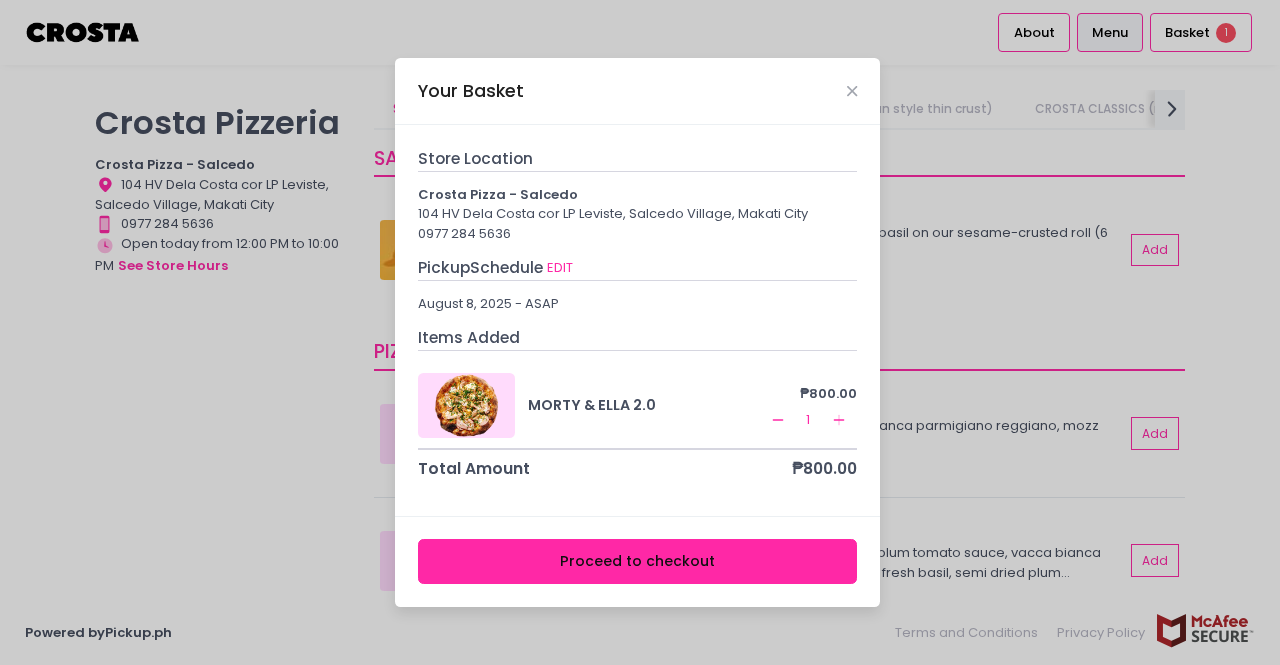 click on "Proceed to checkout" at bounding box center [638, 561] 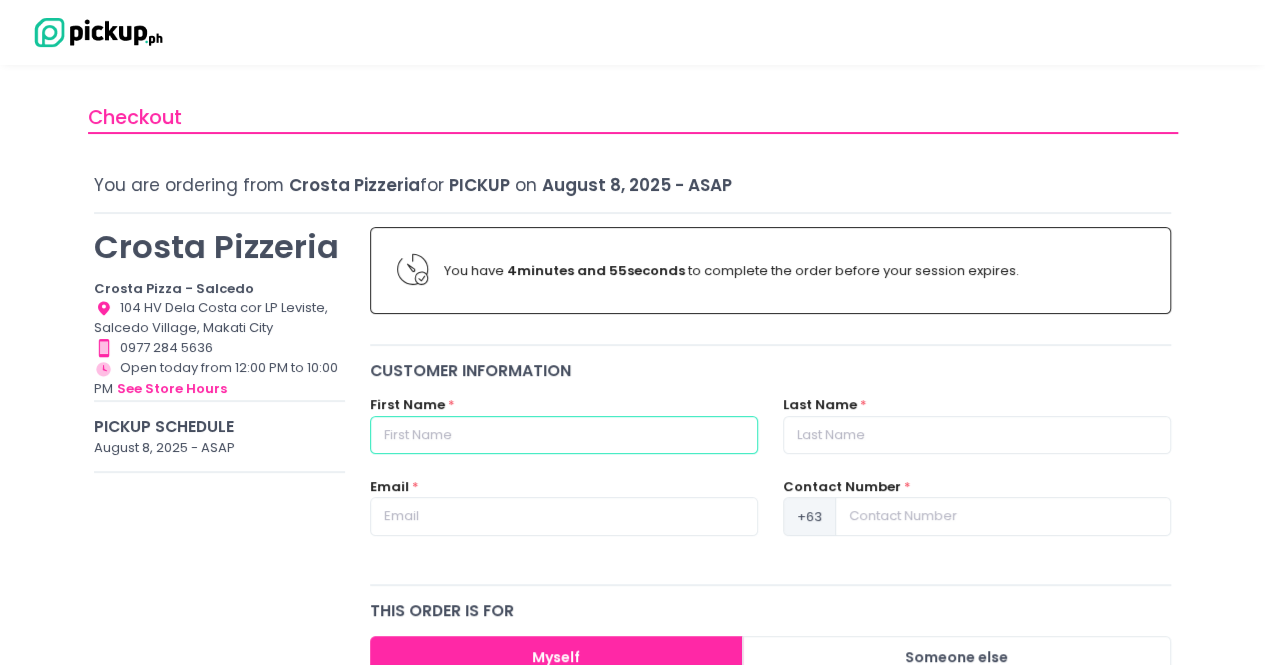 click at bounding box center [564, 435] 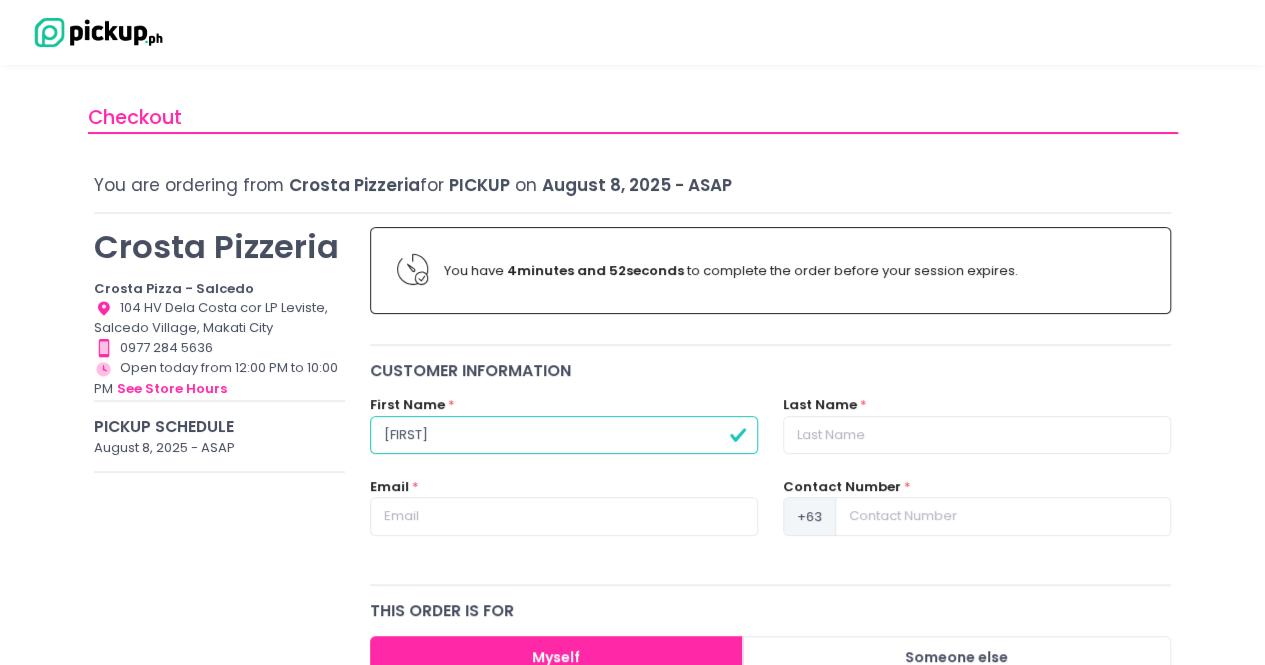 type on "[FIRST]" 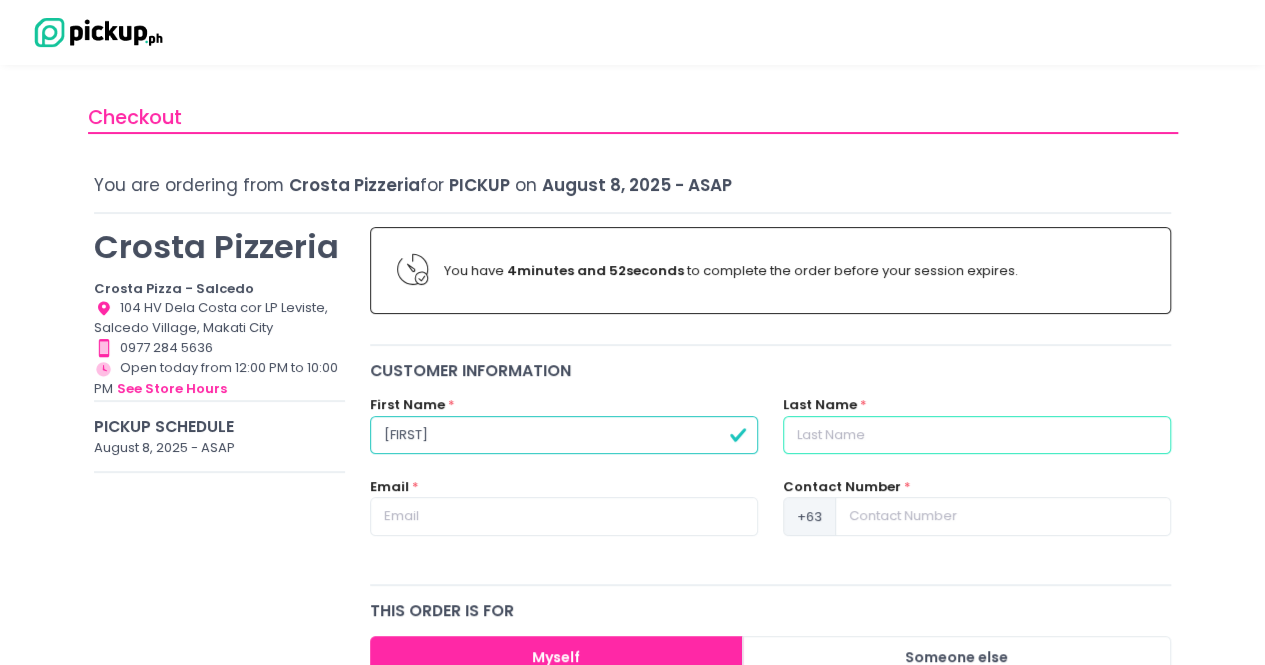 click at bounding box center [977, 435] 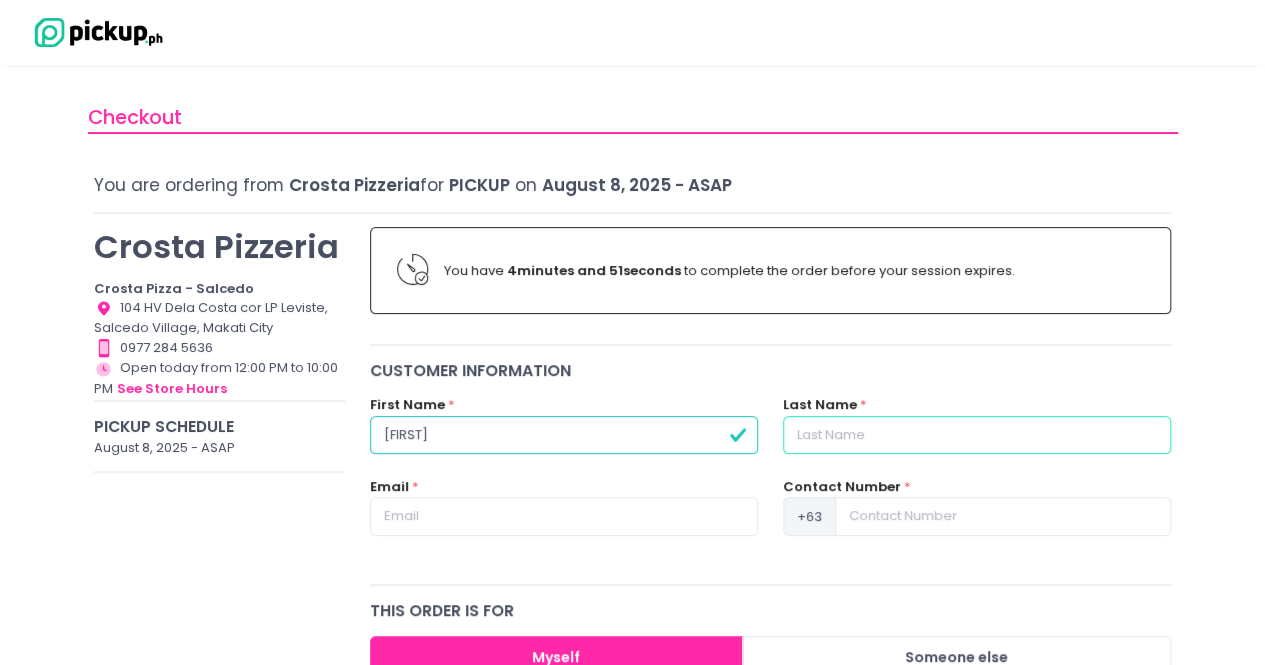 type on "[LAST]" 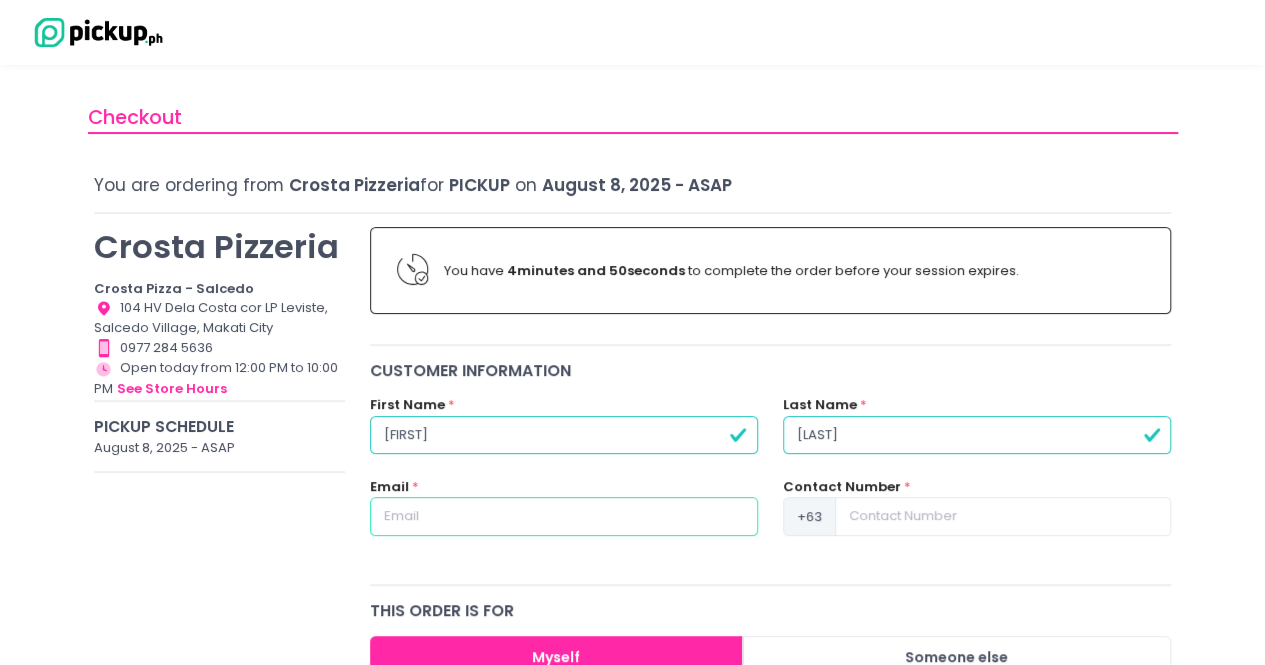 click at bounding box center (564, 516) 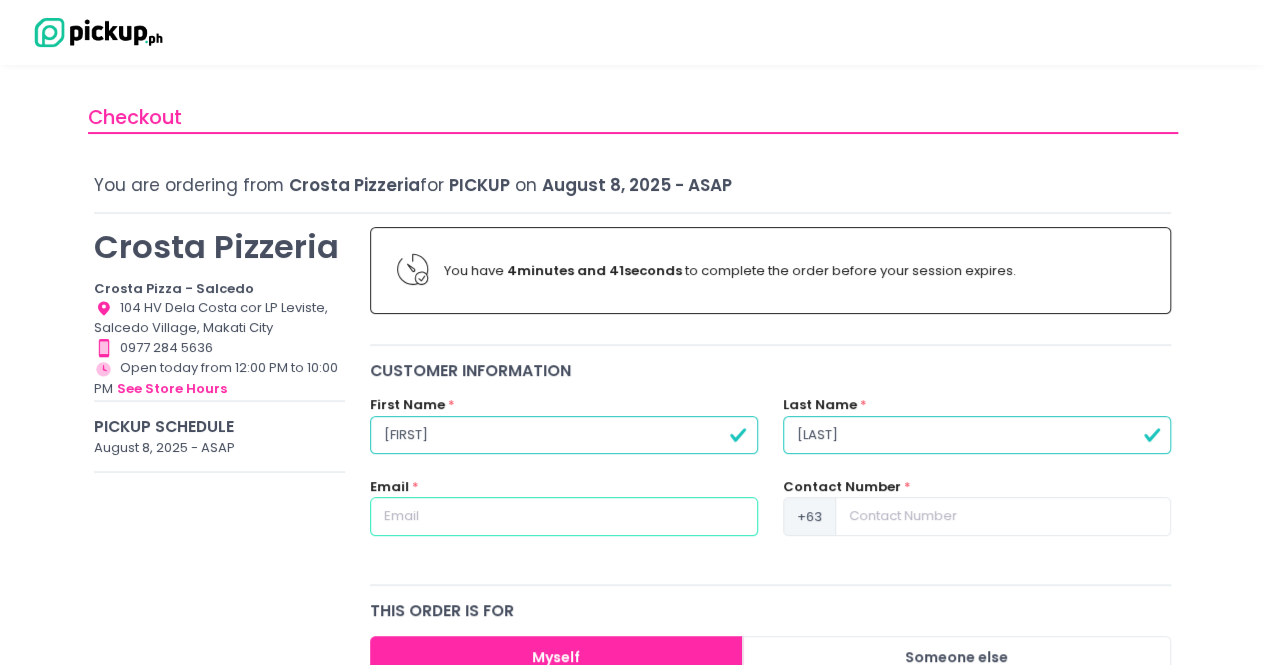 type on "[EMAIL]" 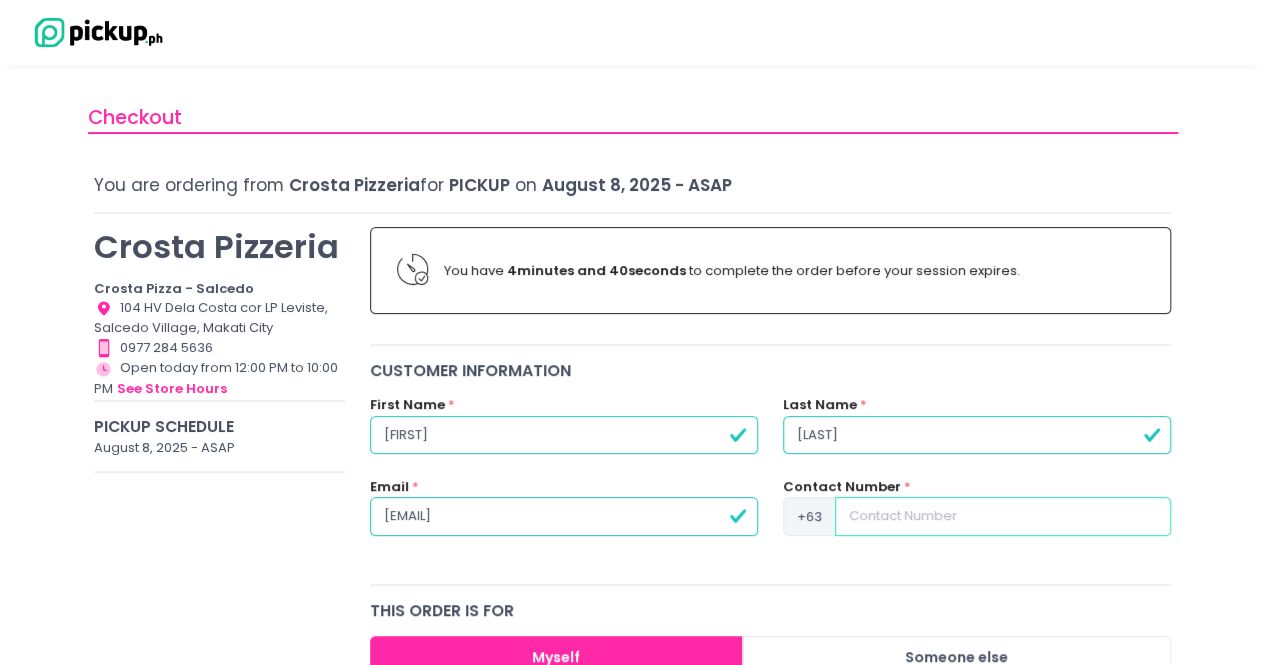 click at bounding box center [1003, 516] 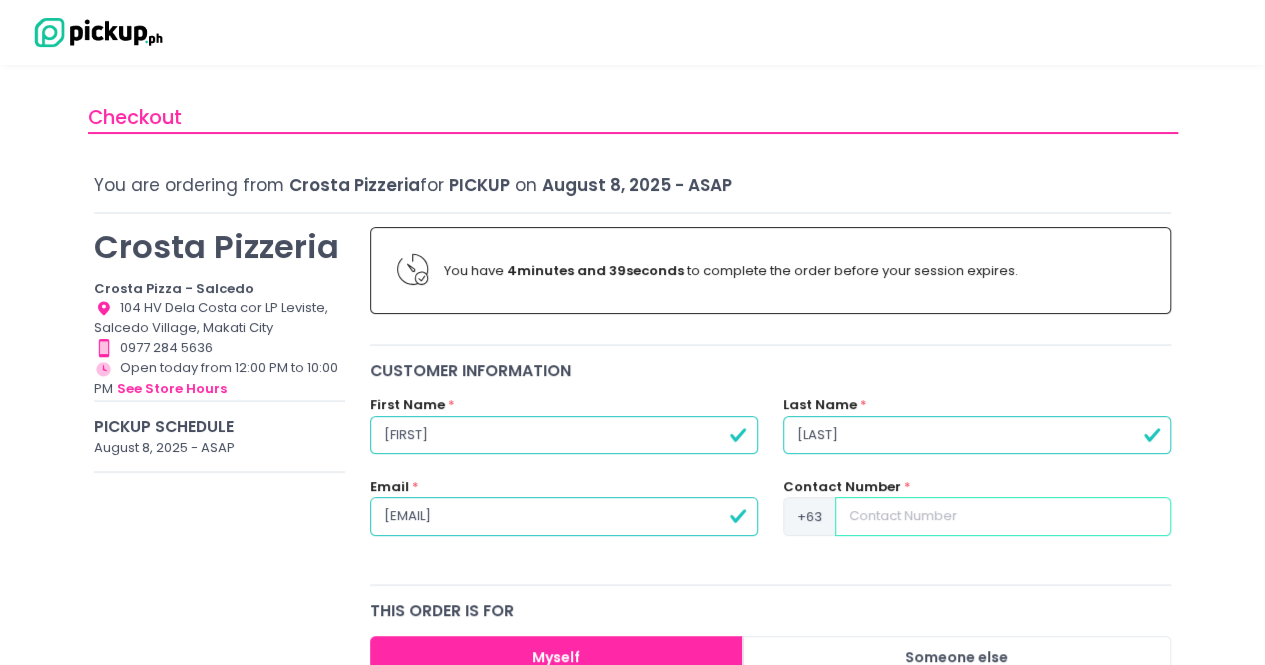 type on "[PHONE]" 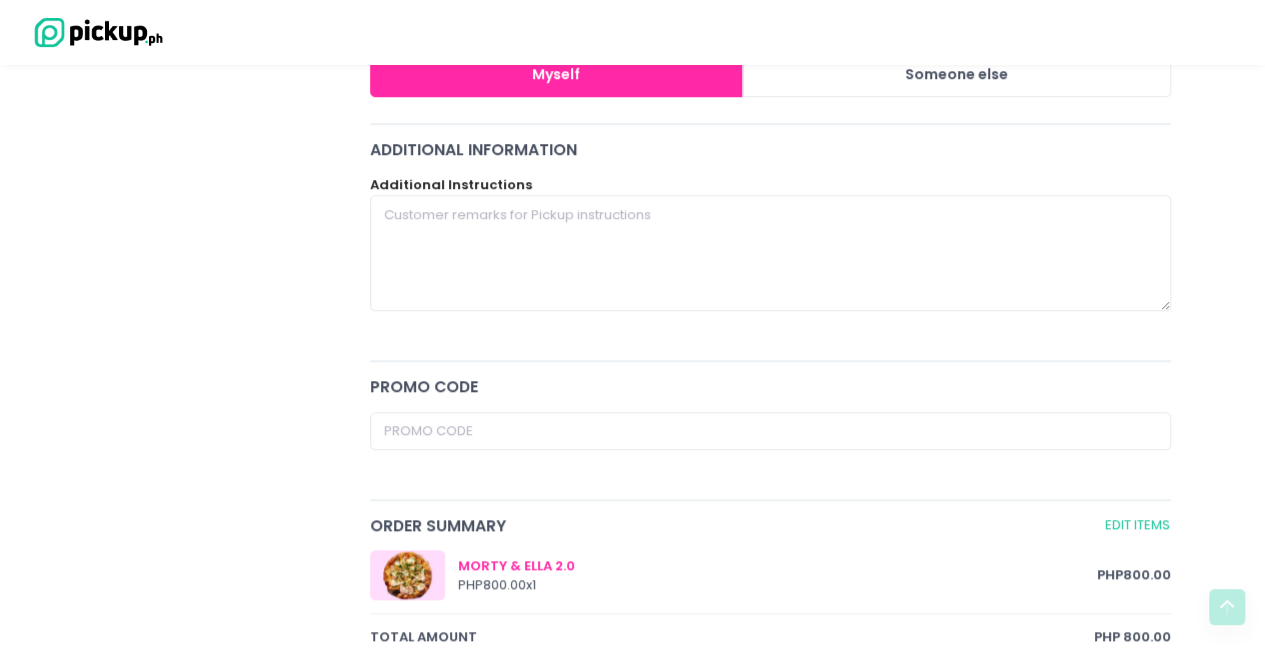 scroll, scrollTop: 739, scrollLeft: 0, axis: vertical 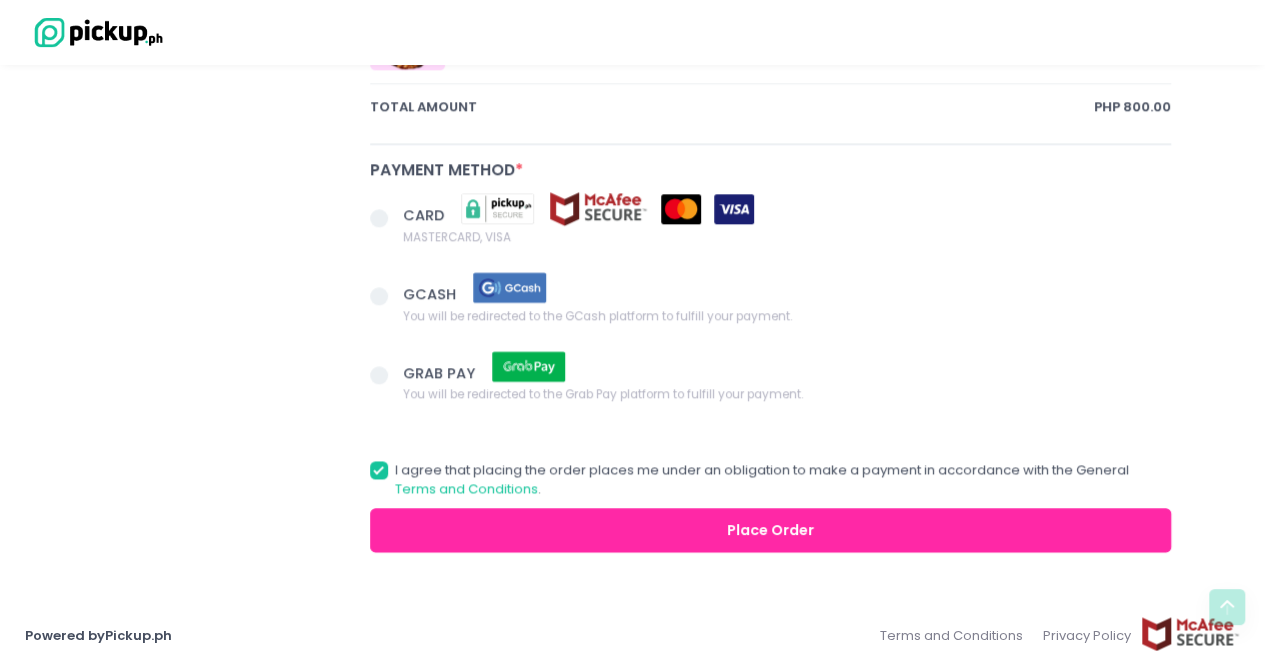 click at bounding box center [379, 218] 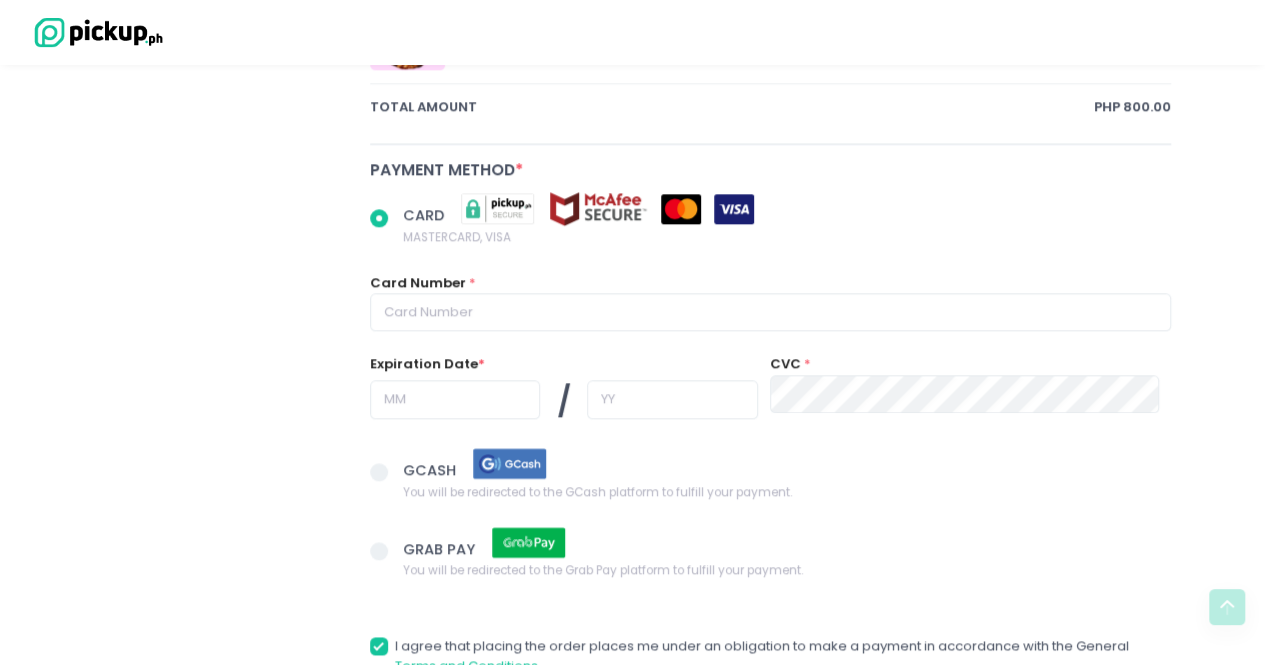 scroll, scrollTop: 1173, scrollLeft: 0, axis: vertical 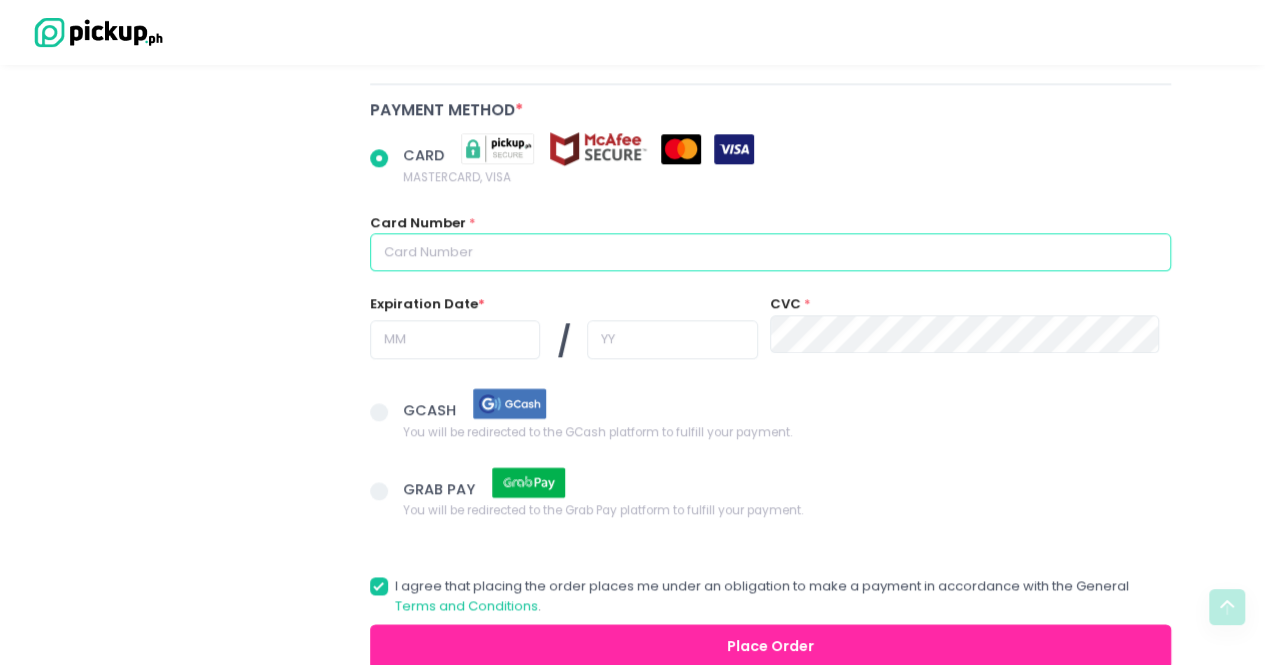 click at bounding box center [771, 252] 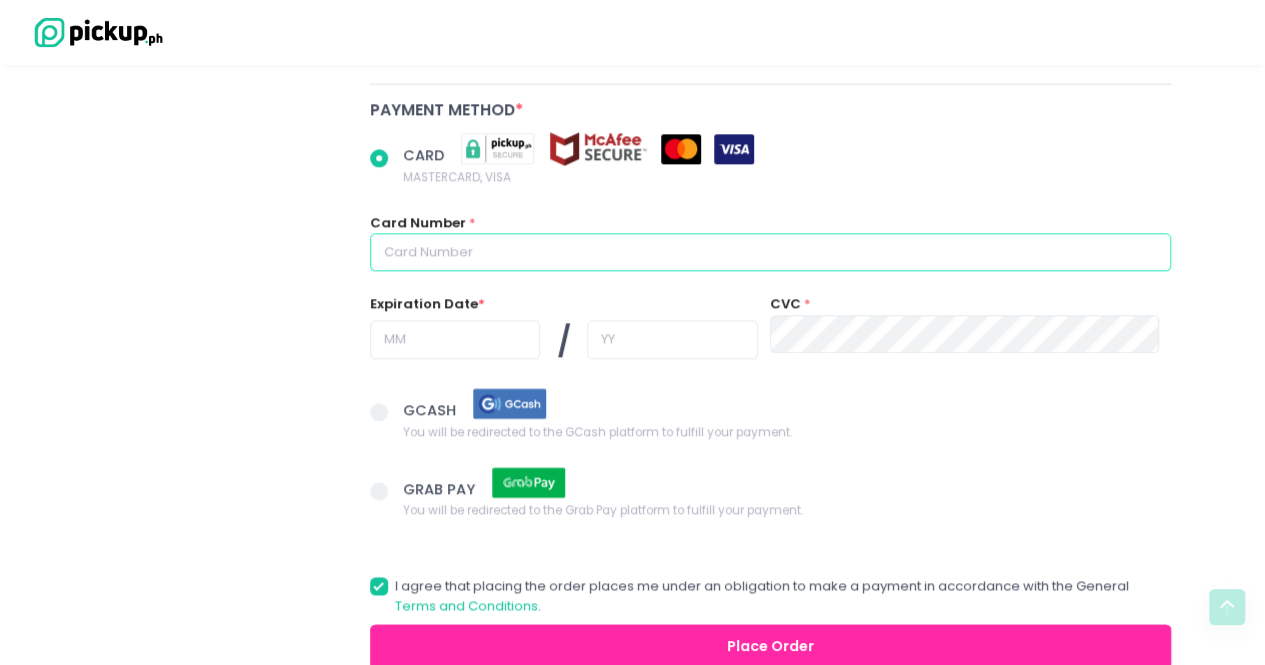 radio on "true" 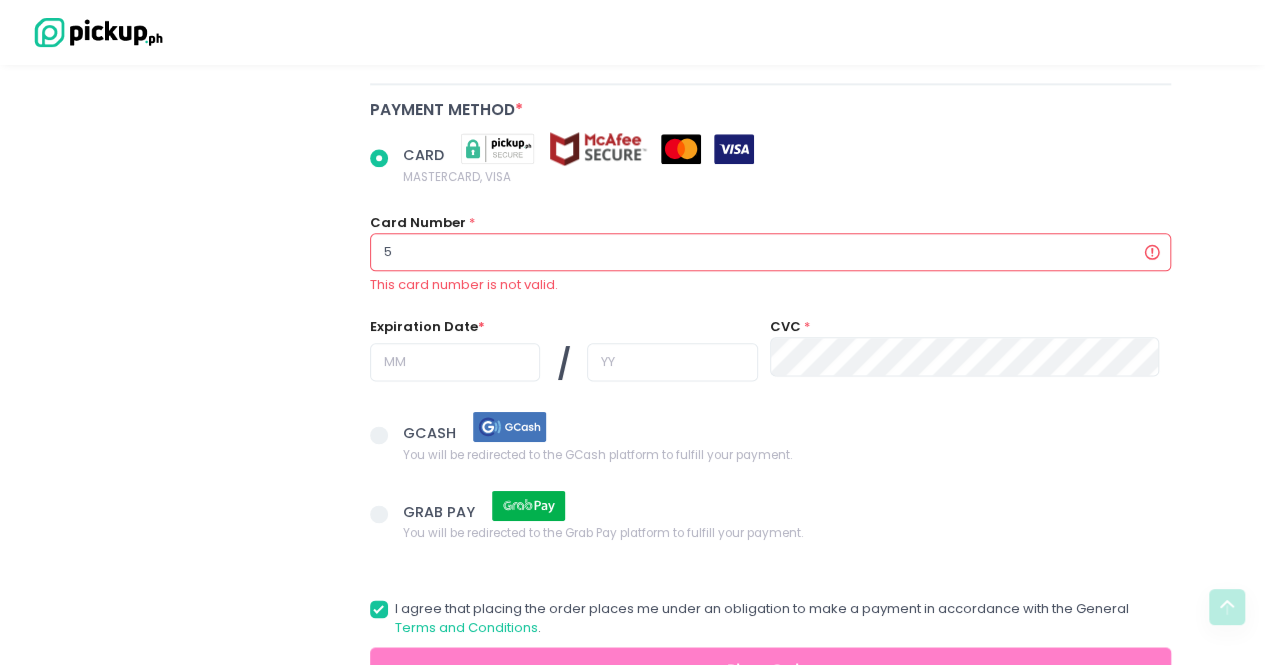 radio on "true" 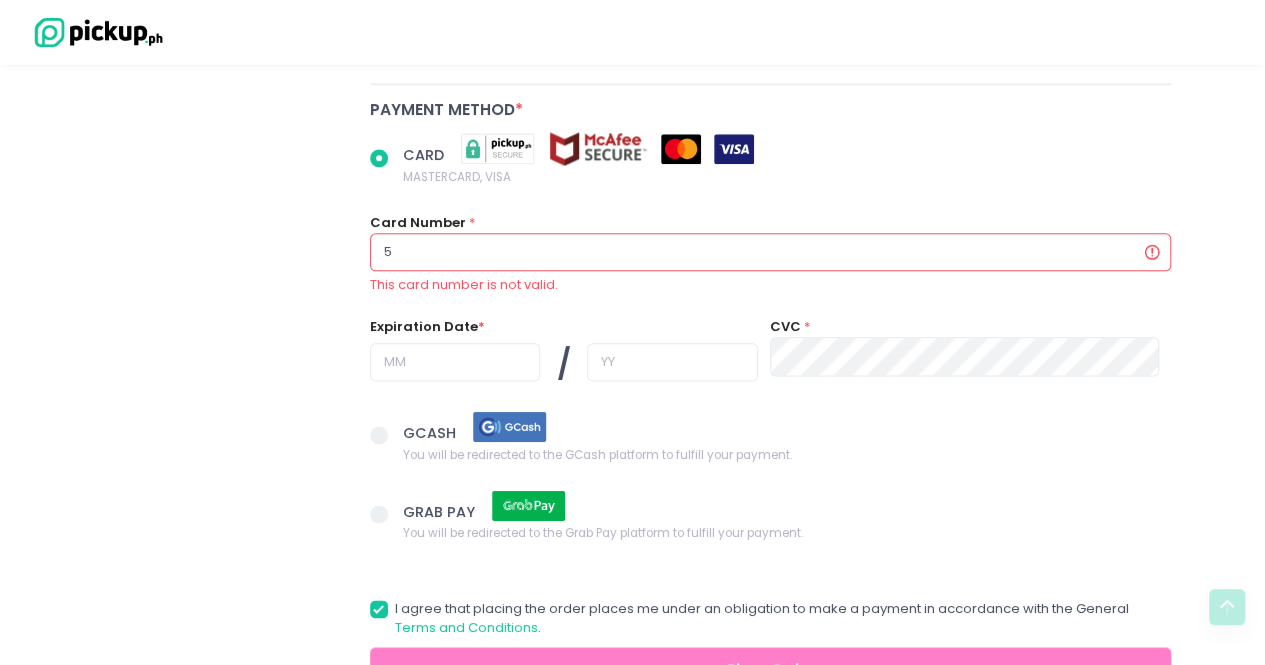 type on "55" 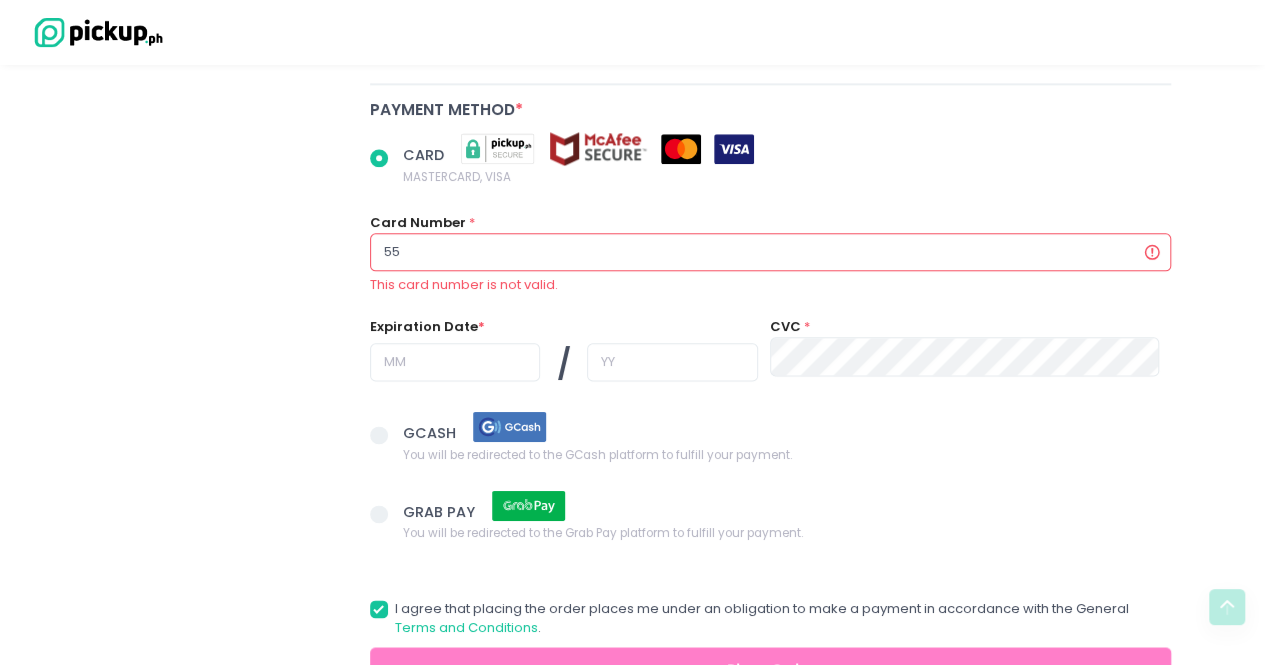 radio on "true" 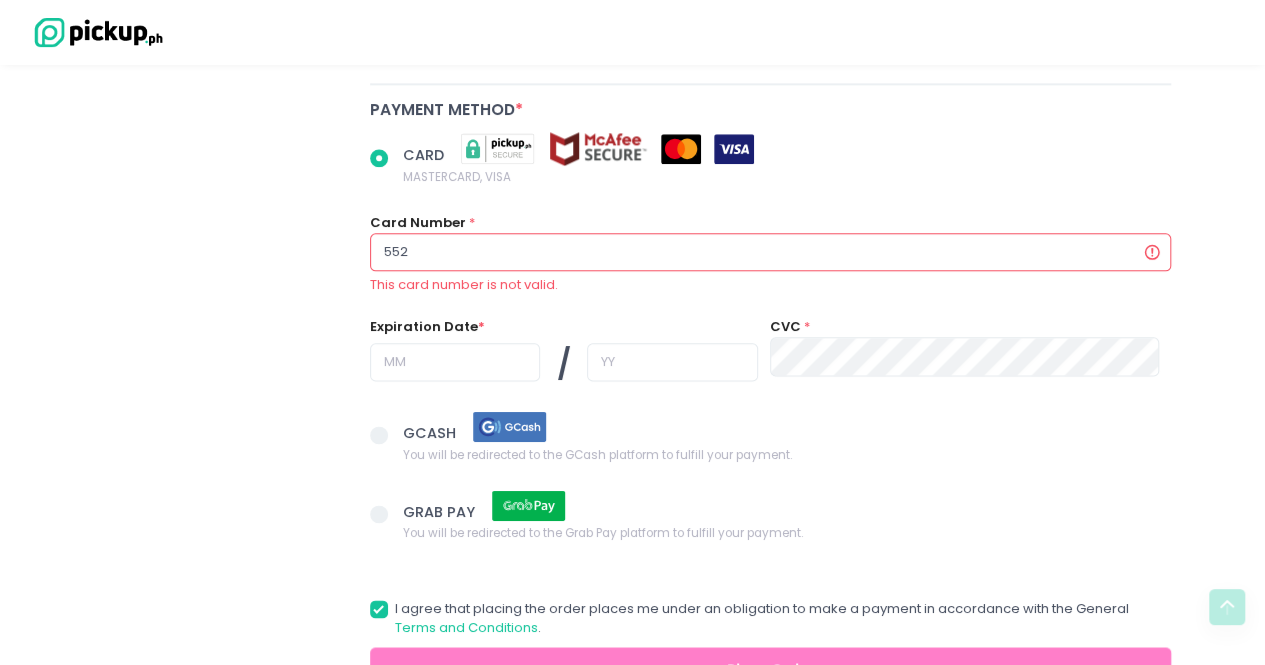 radio on "true" 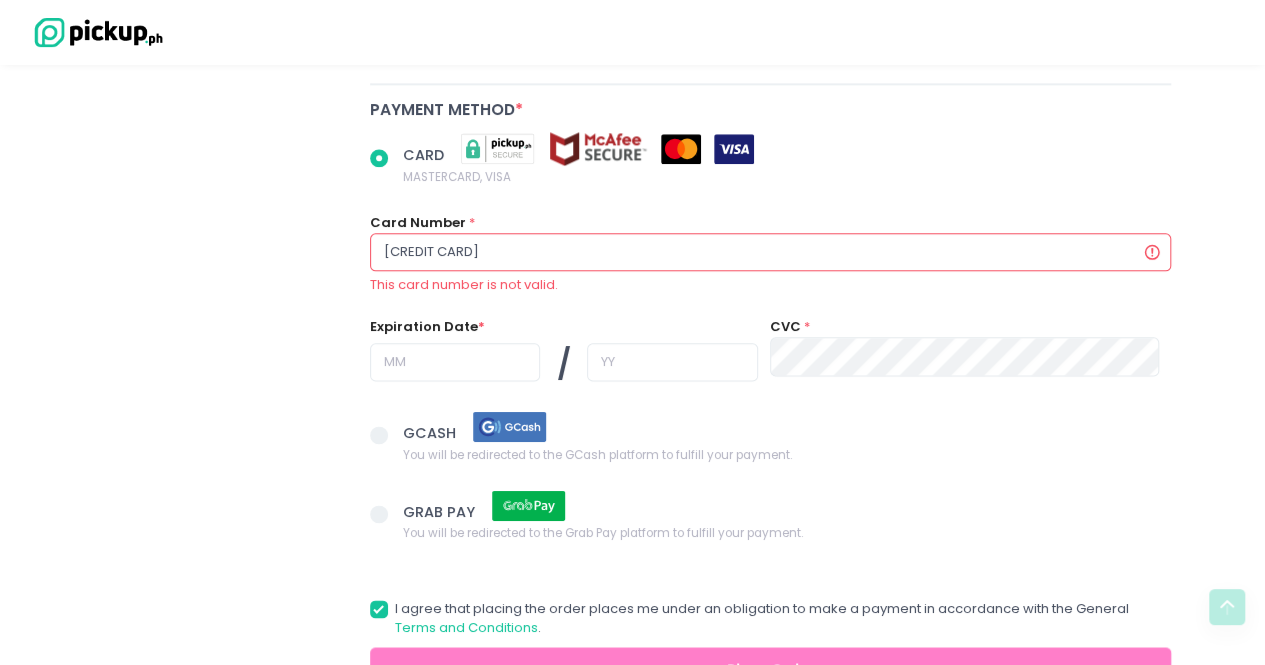 radio on "true" 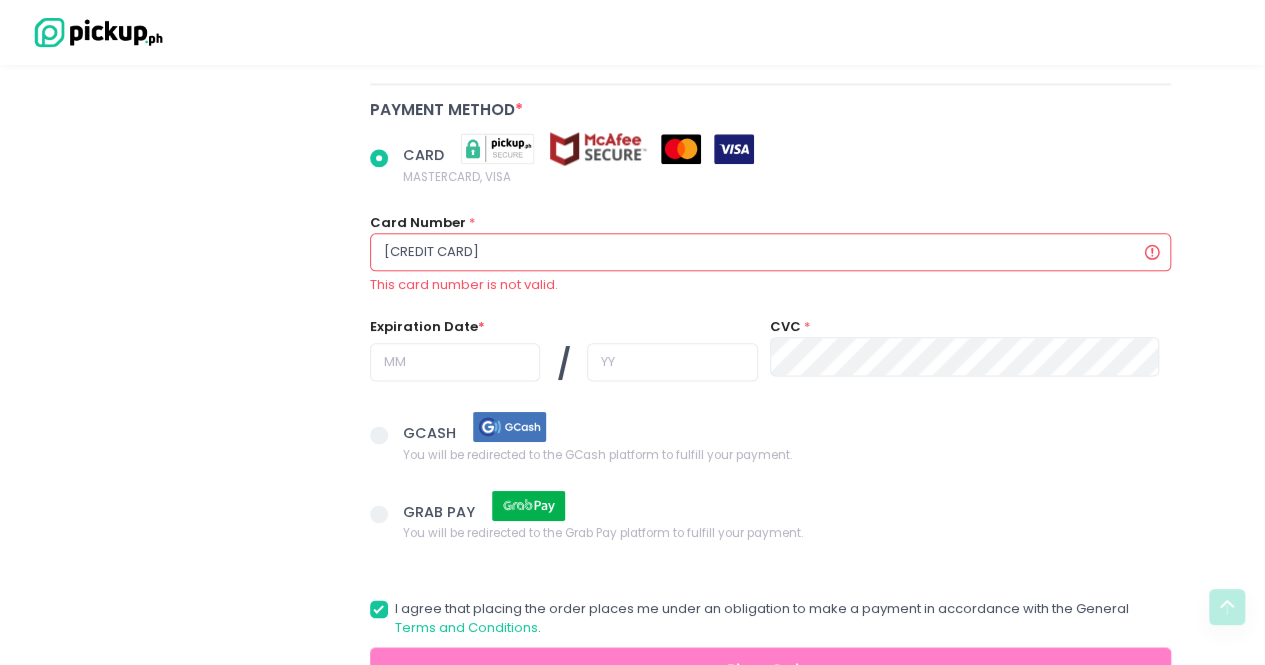 type on "[CREDIT CARD]" 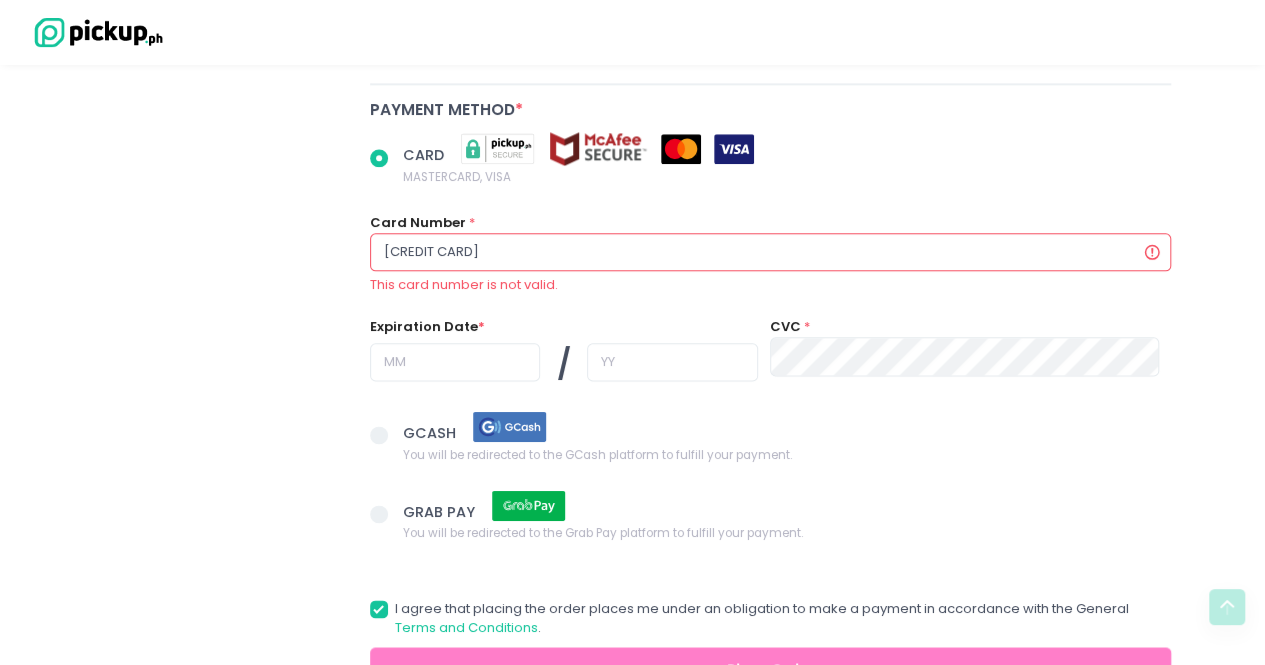 radio on "true" 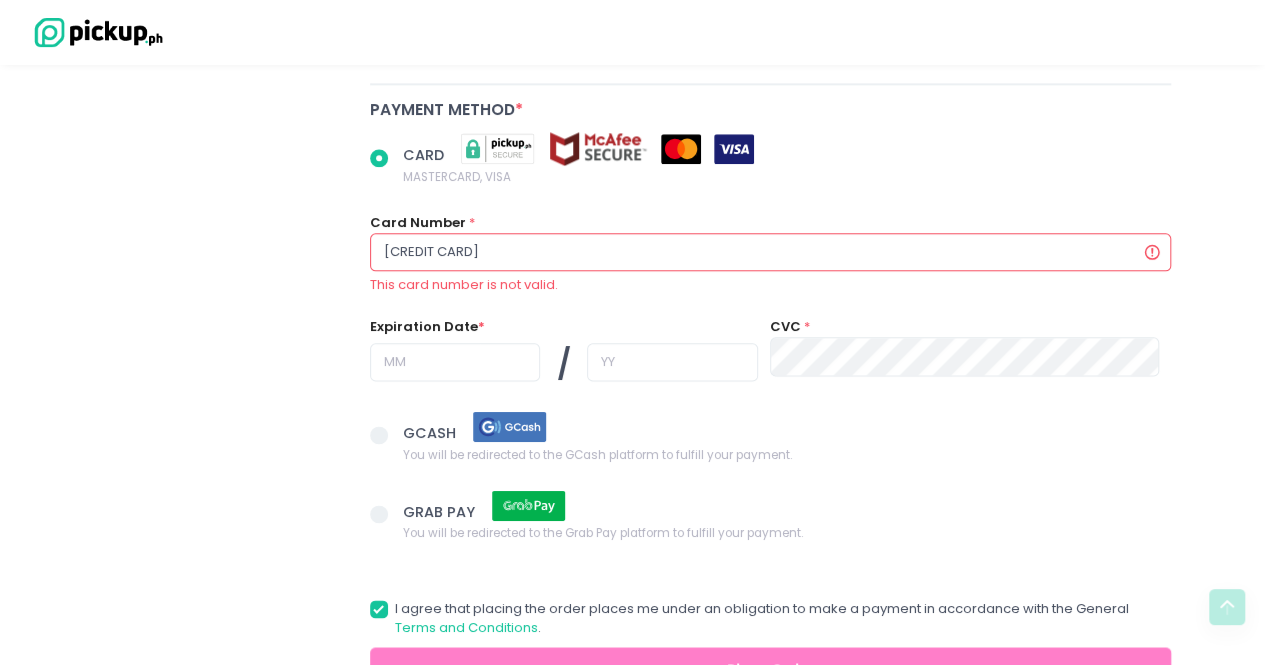 type on "[CREDIT CARD]" 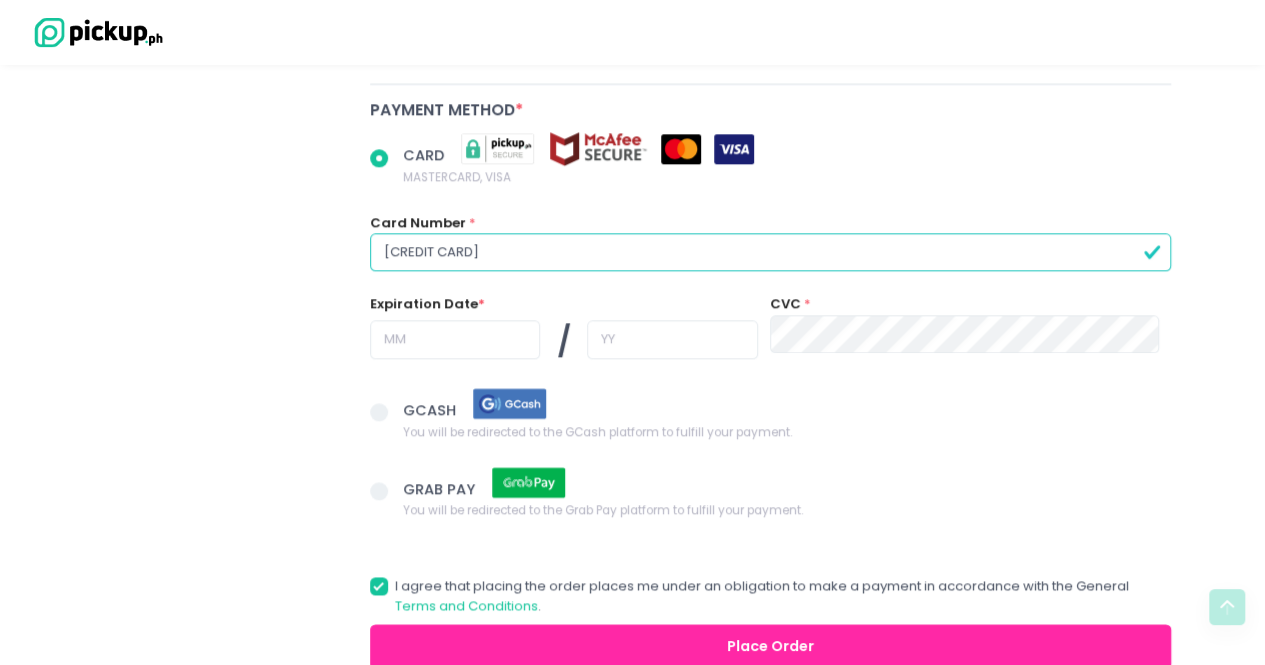 type on "[CREDIT CARD]" 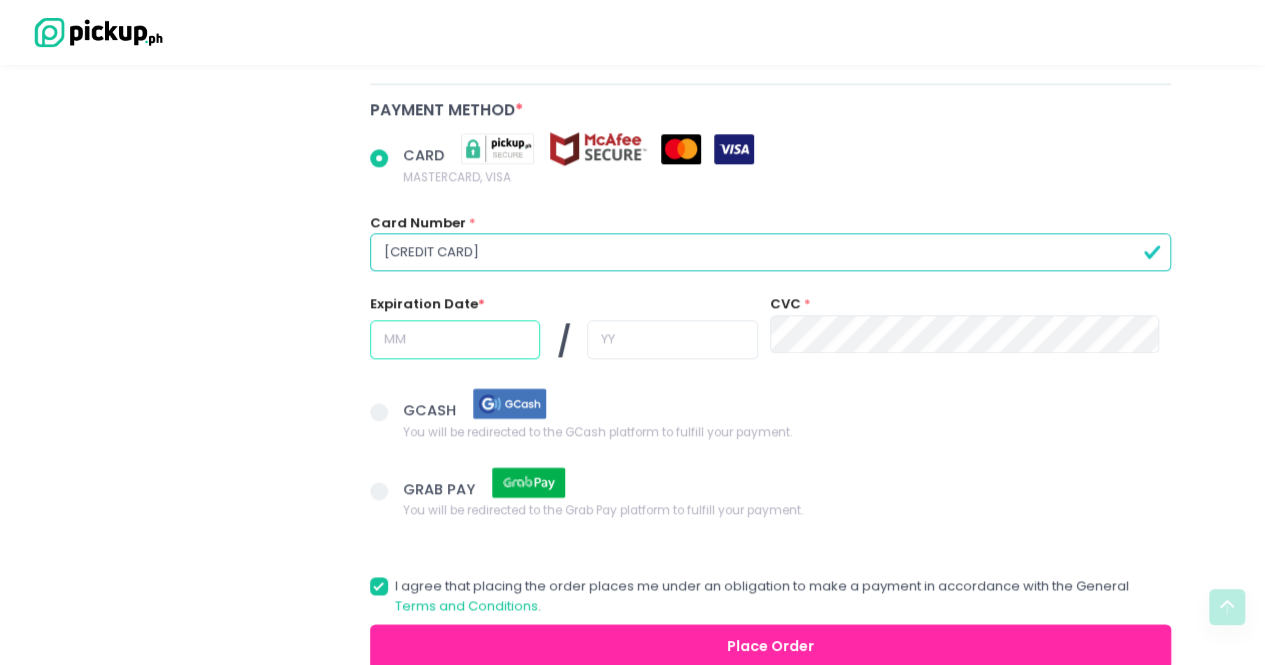 click at bounding box center (455, 339) 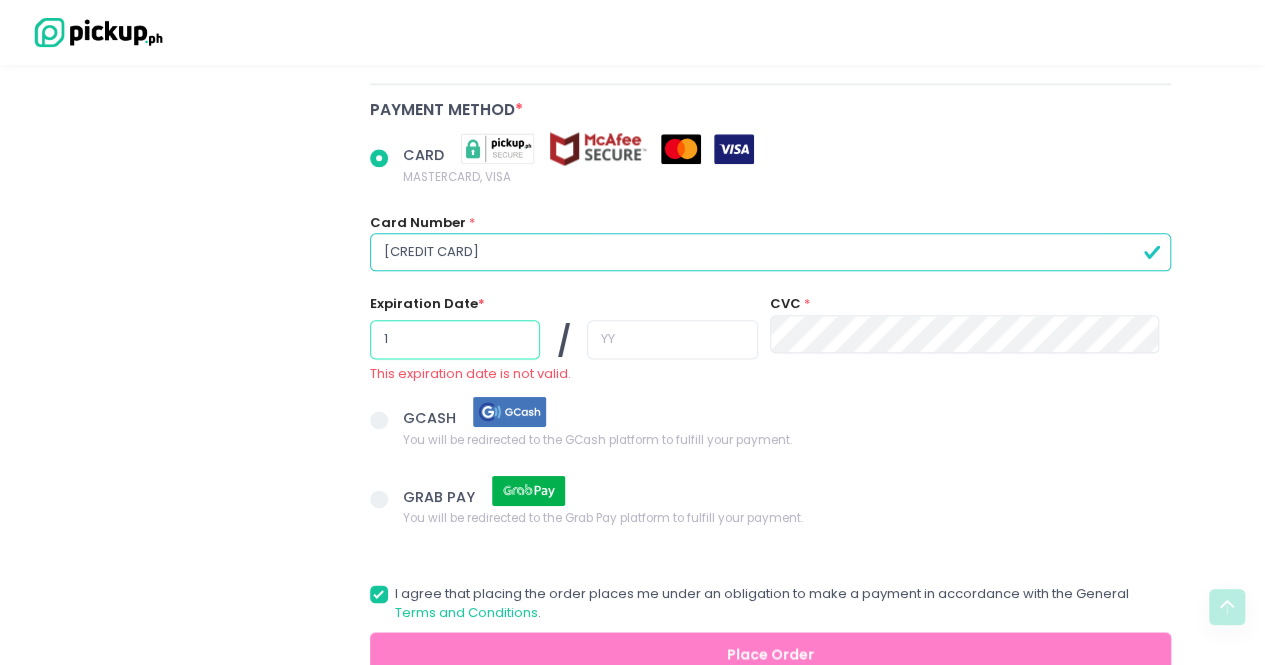 radio on "true" 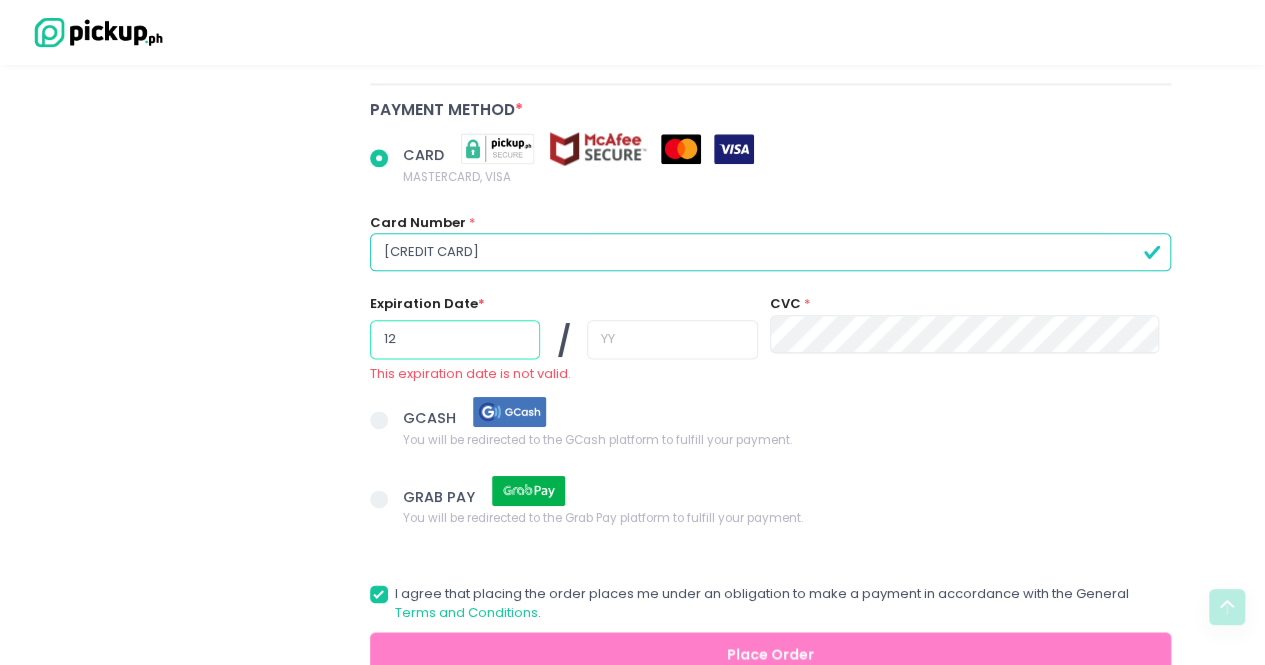 type on "12" 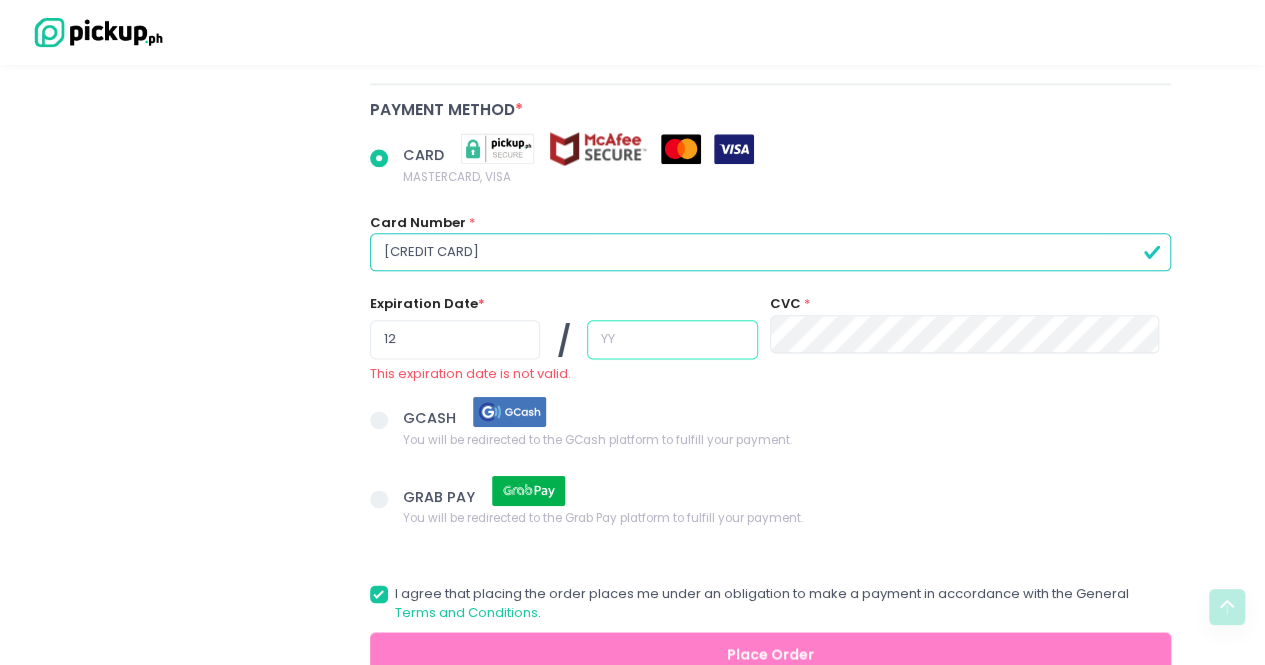 click at bounding box center [672, 339] 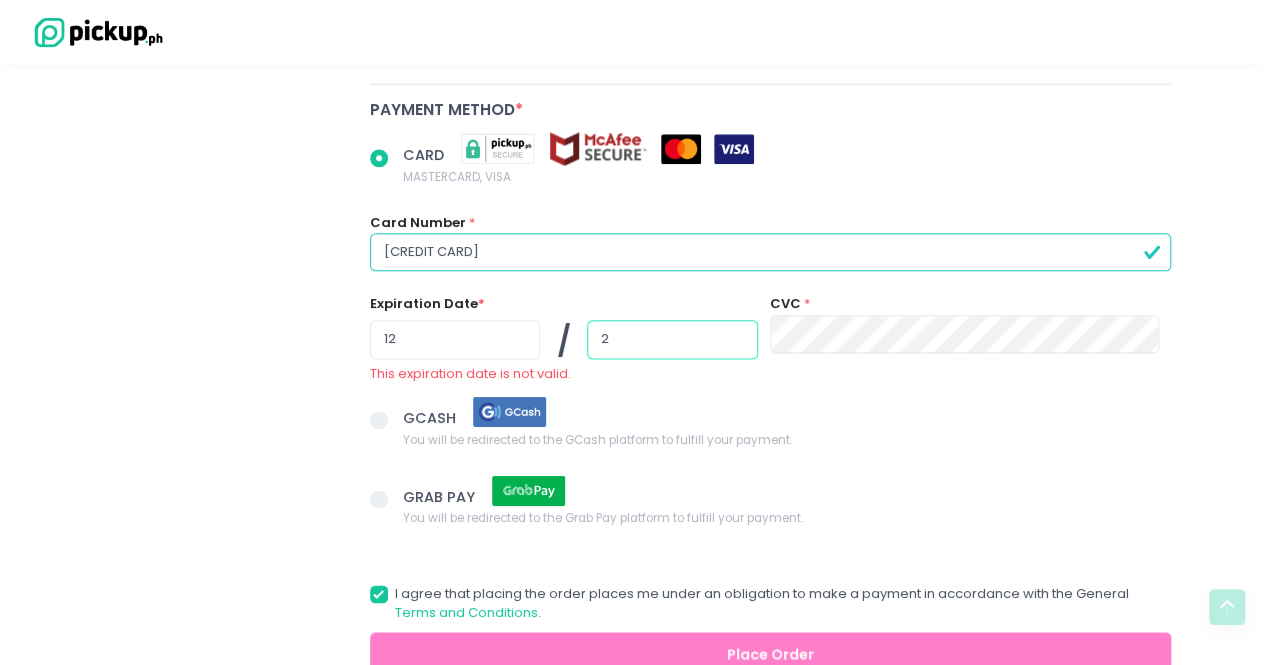 radio on "true" 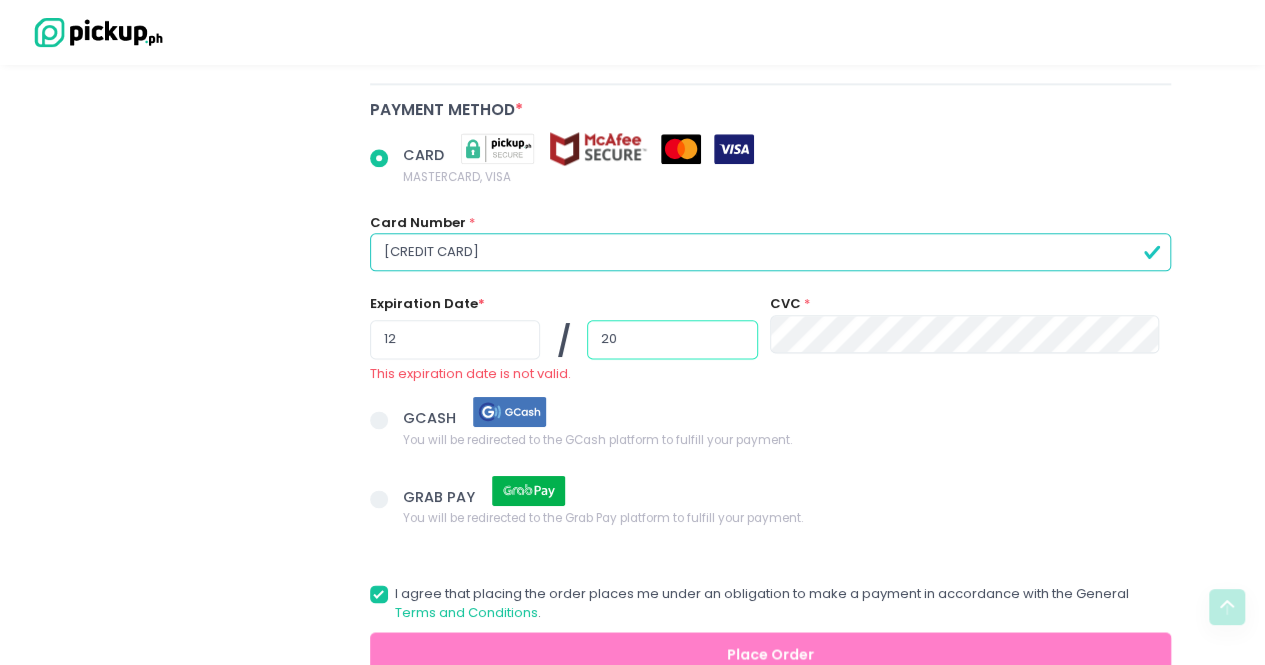radio on "true" 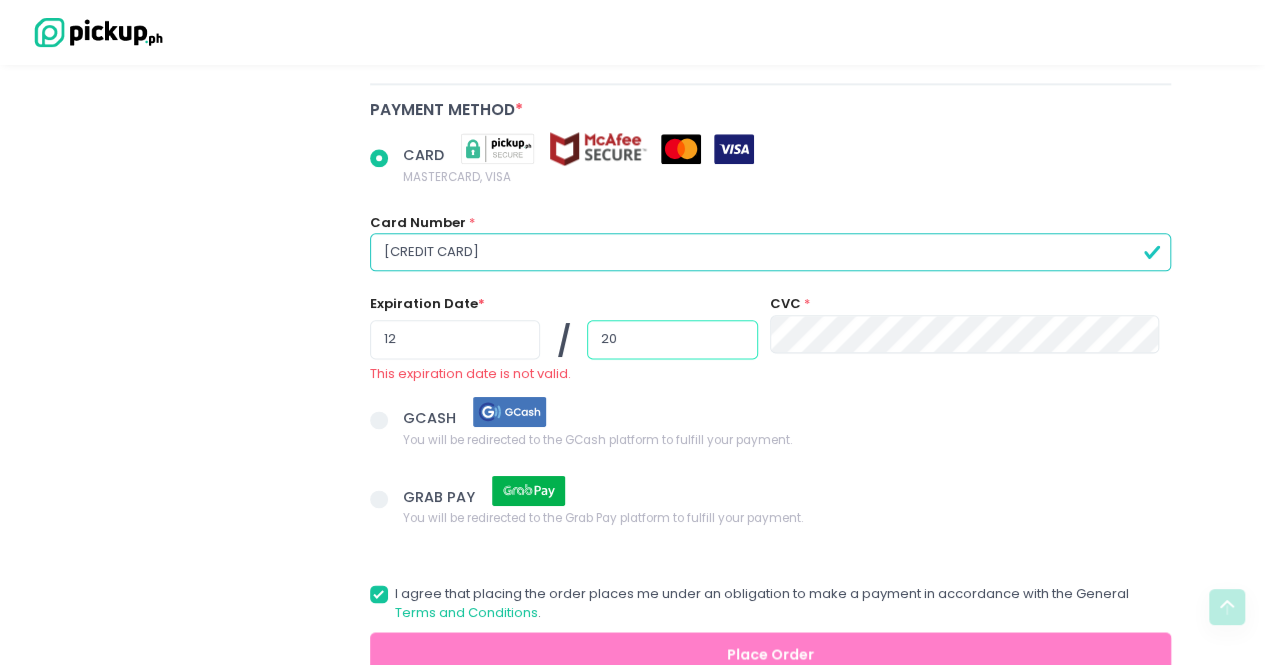 type on "2" 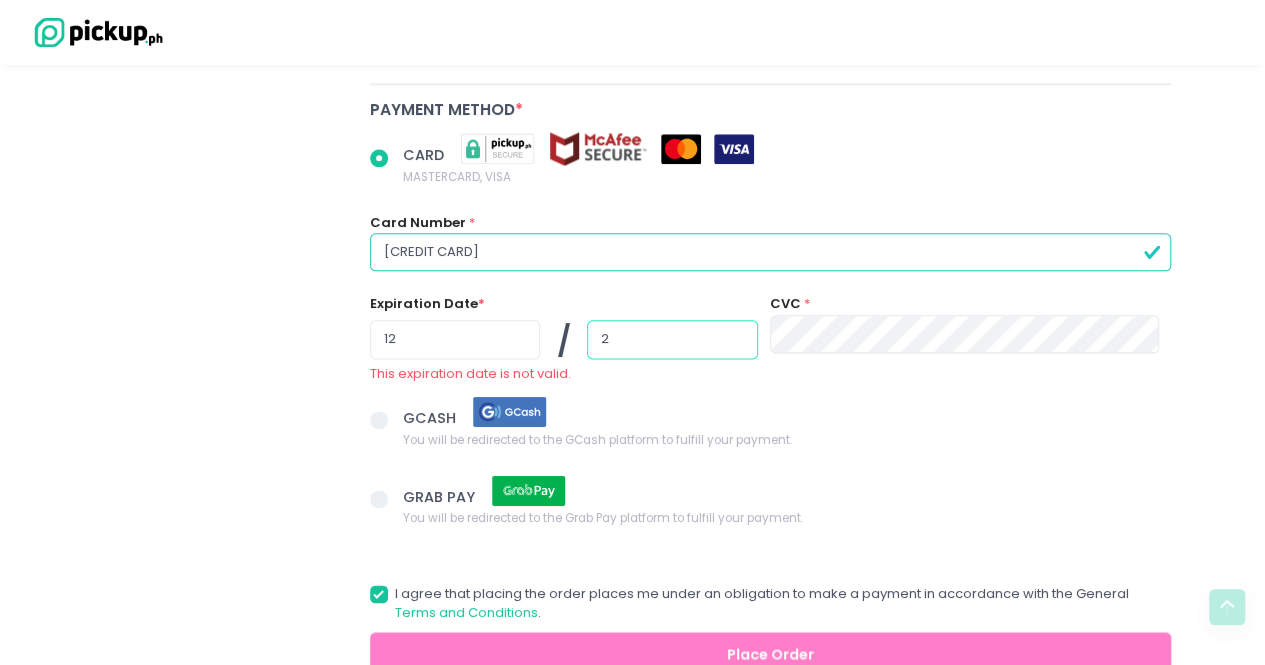 radio on "true" 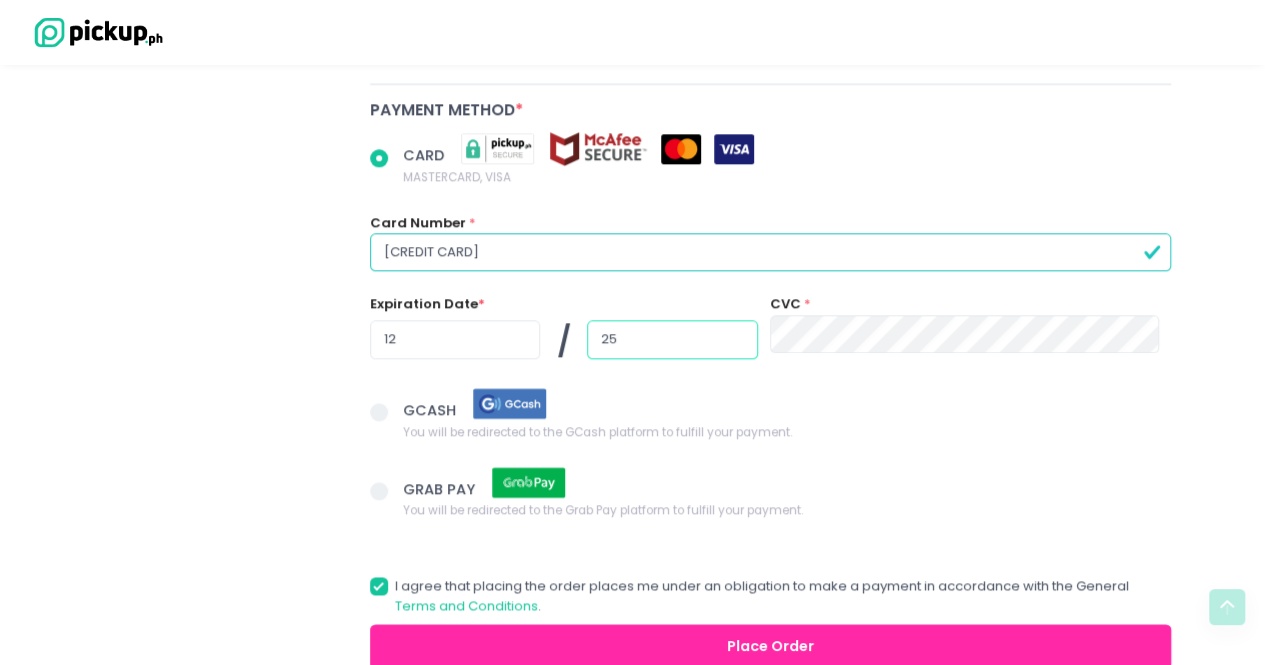 type on "25" 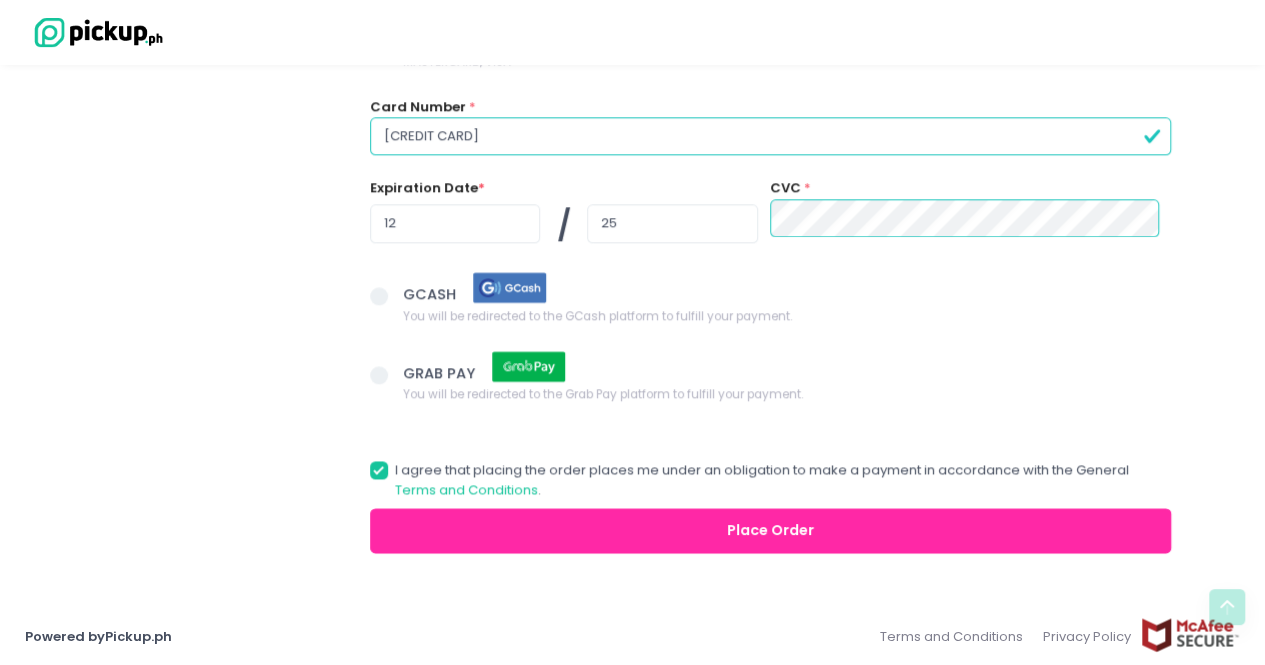 scroll, scrollTop: 1288, scrollLeft: 0, axis: vertical 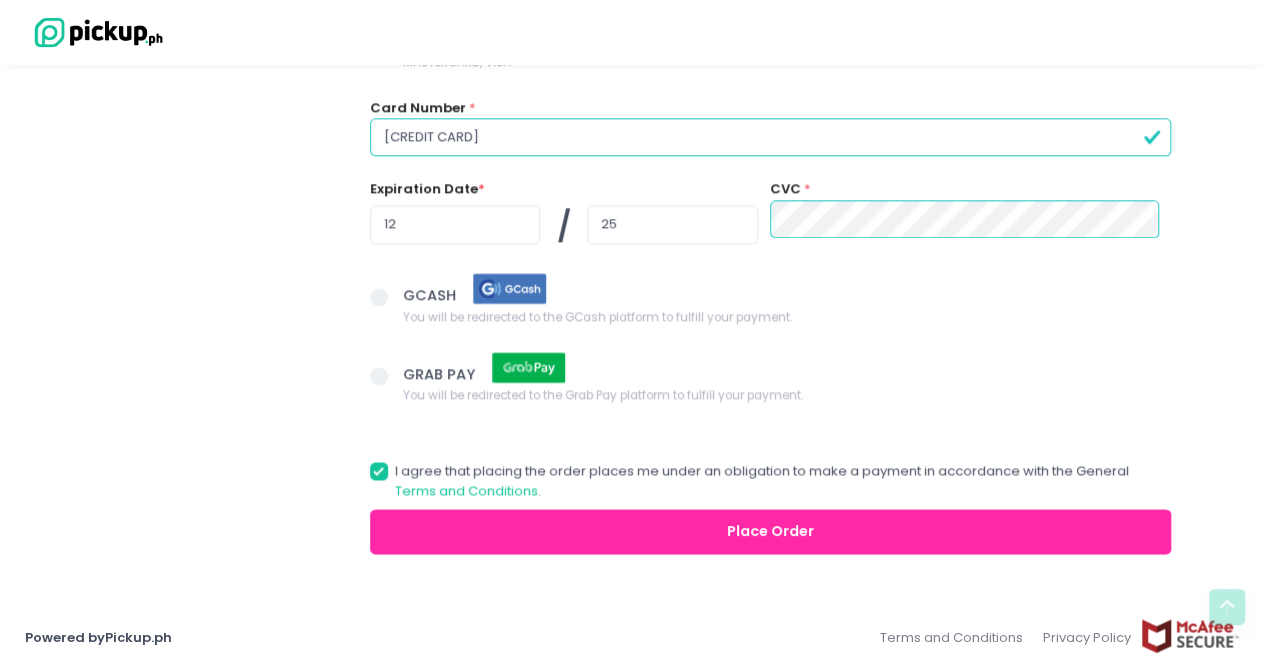 click on "Place Order" at bounding box center [771, 531] 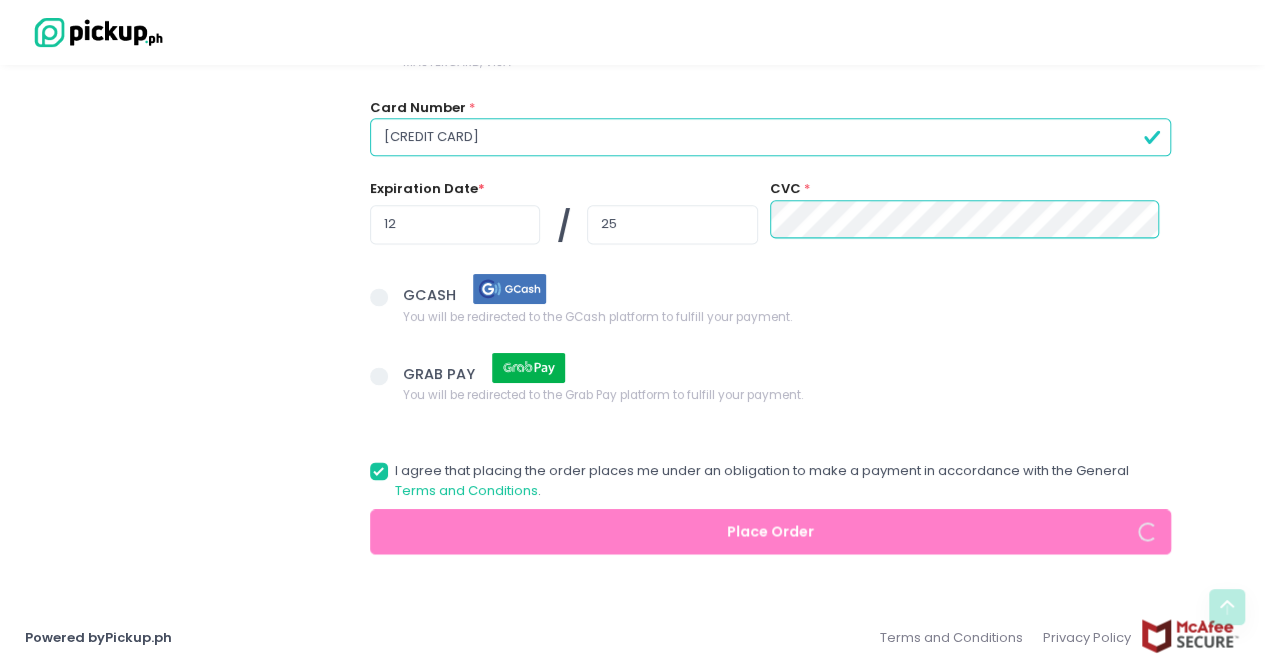 radio on "true" 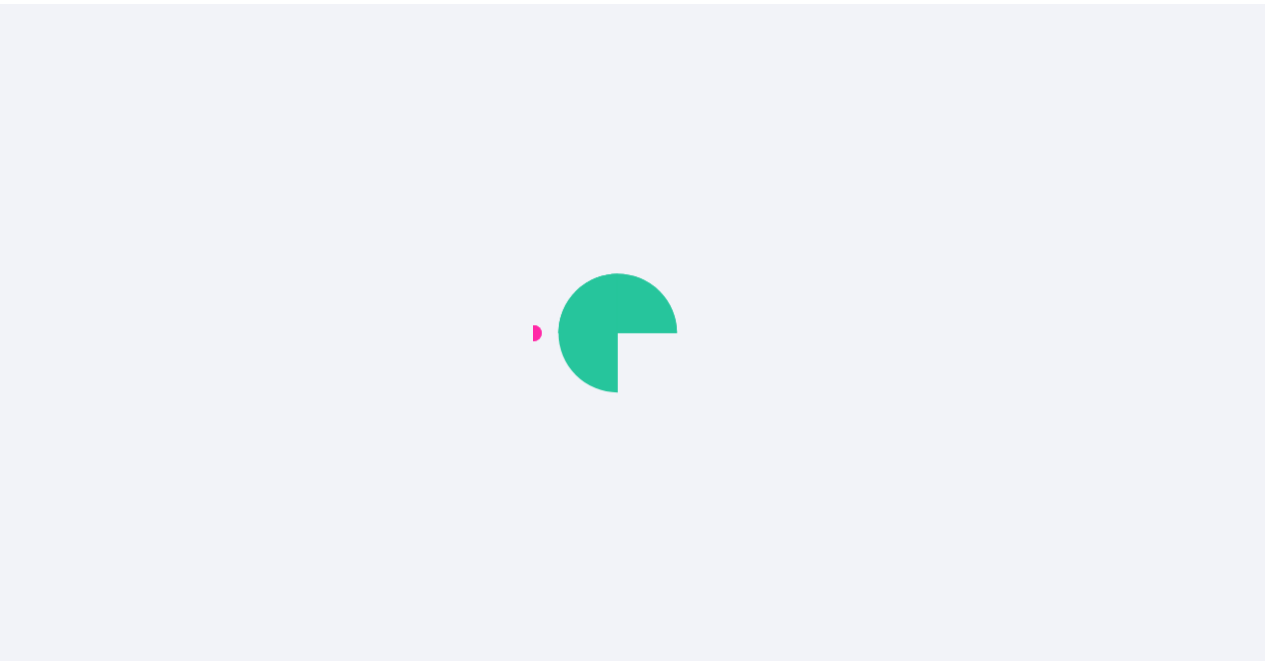 scroll, scrollTop: 0, scrollLeft: 0, axis: both 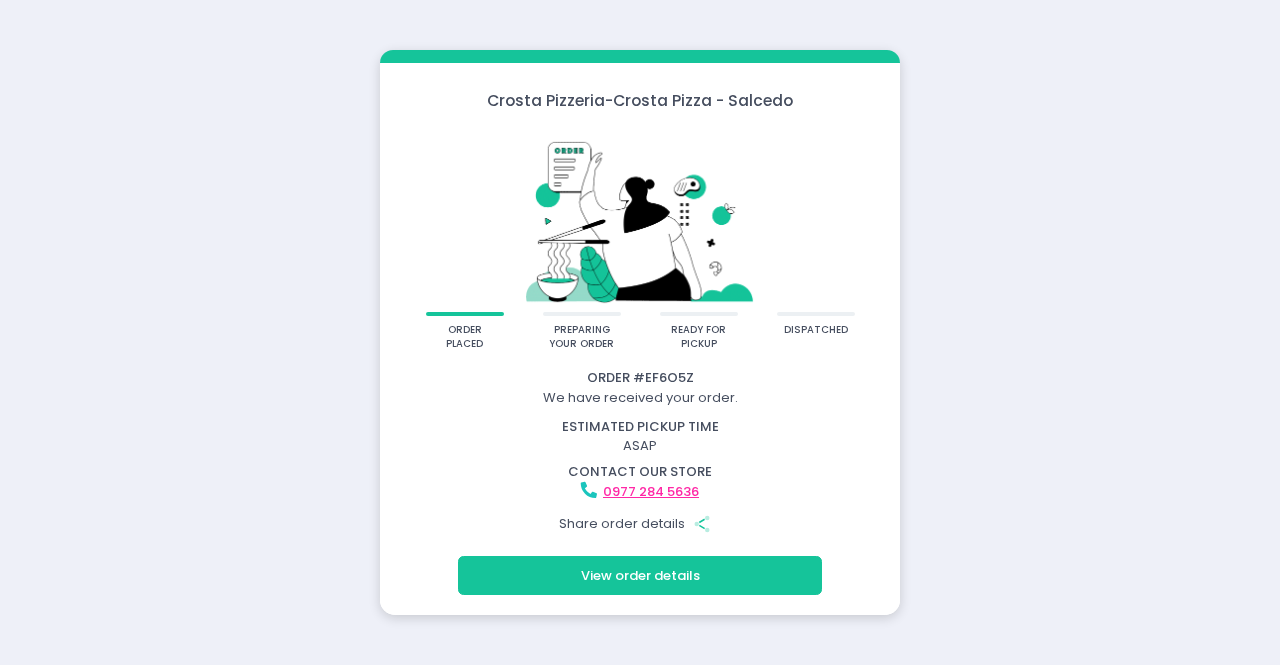 click on "View order details" at bounding box center [640, 575] 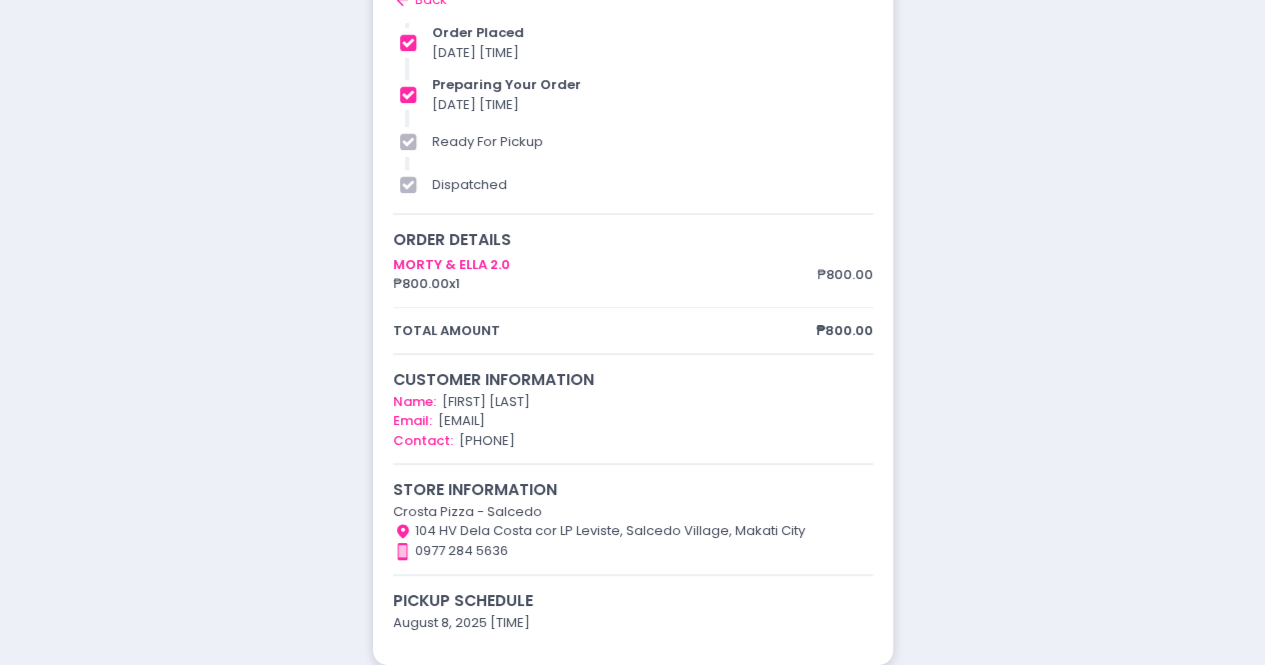 scroll, scrollTop: 0, scrollLeft: 0, axis: both 